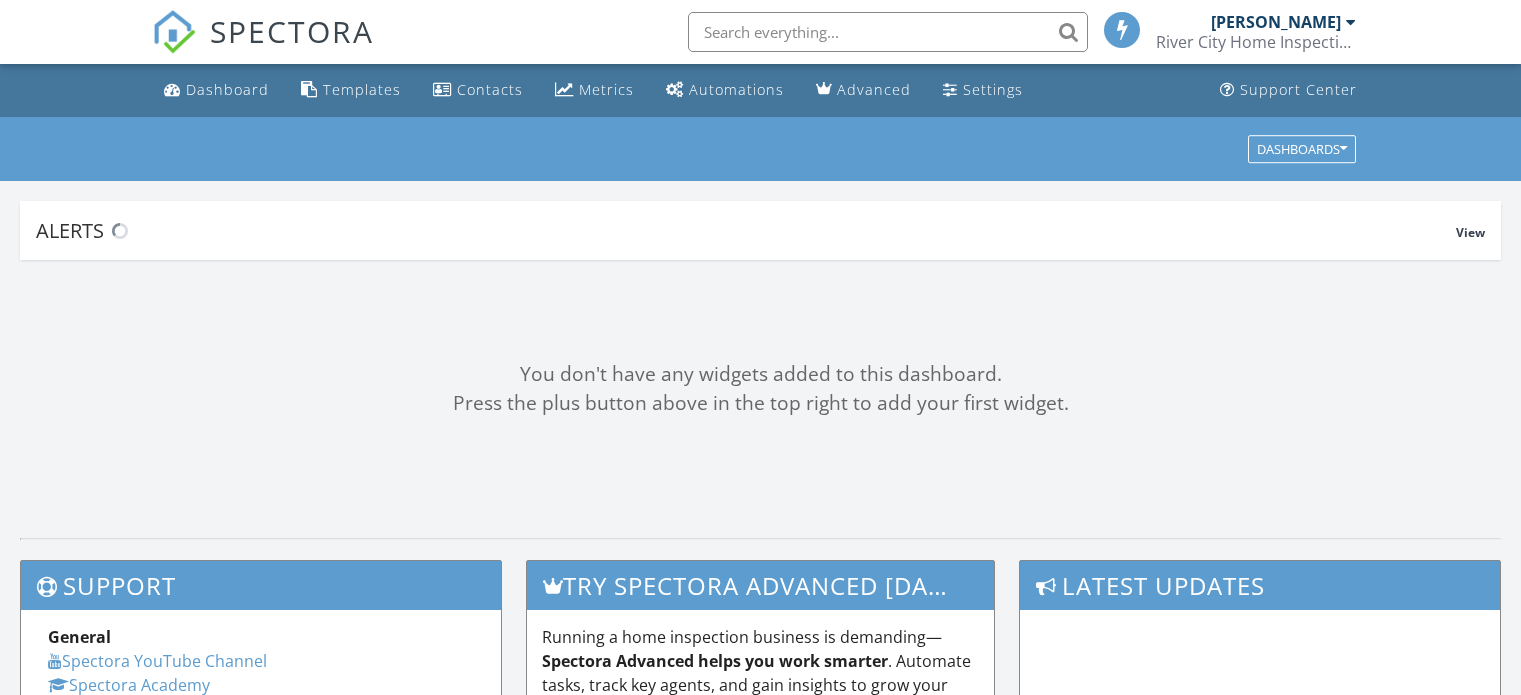 scroll, scrollTop: 0, scrollLeft: 0, axis: both 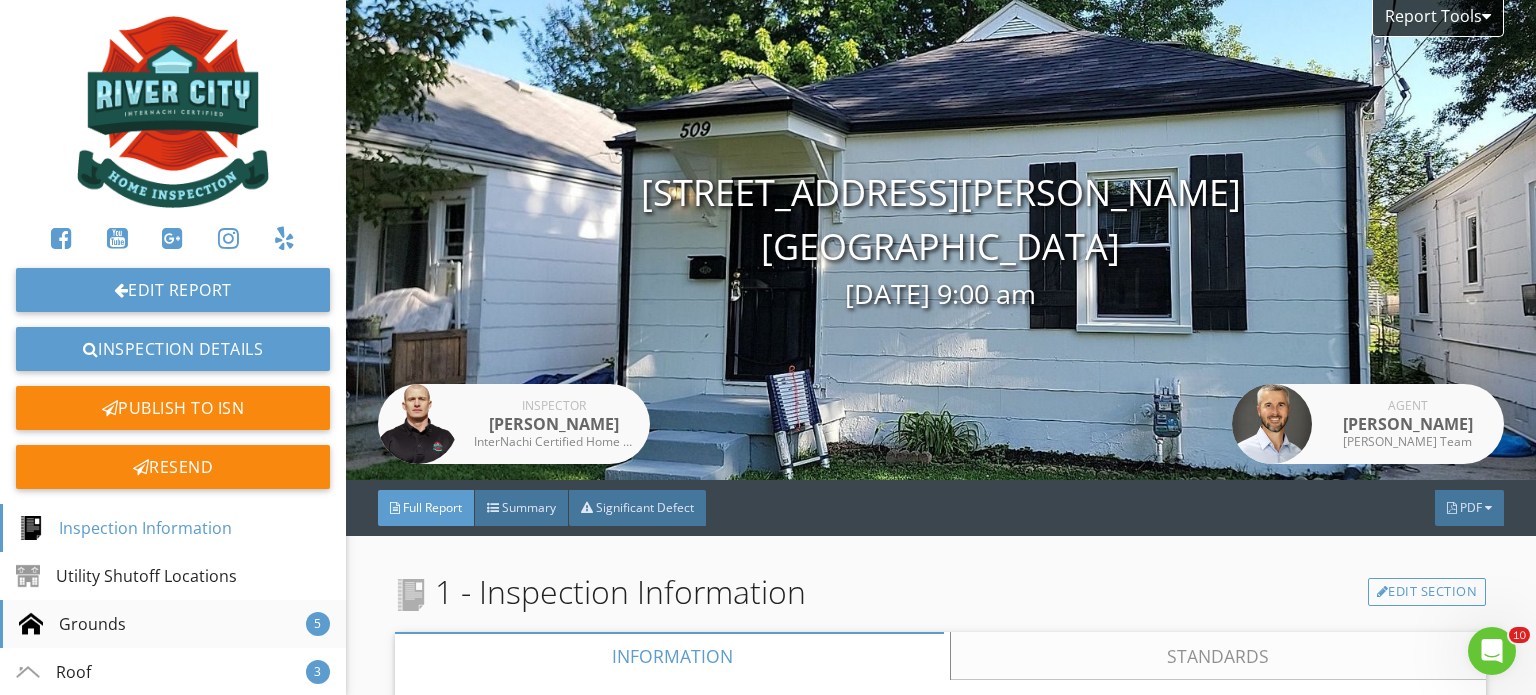 click on "Grounds" at bounding box center (72, 624) 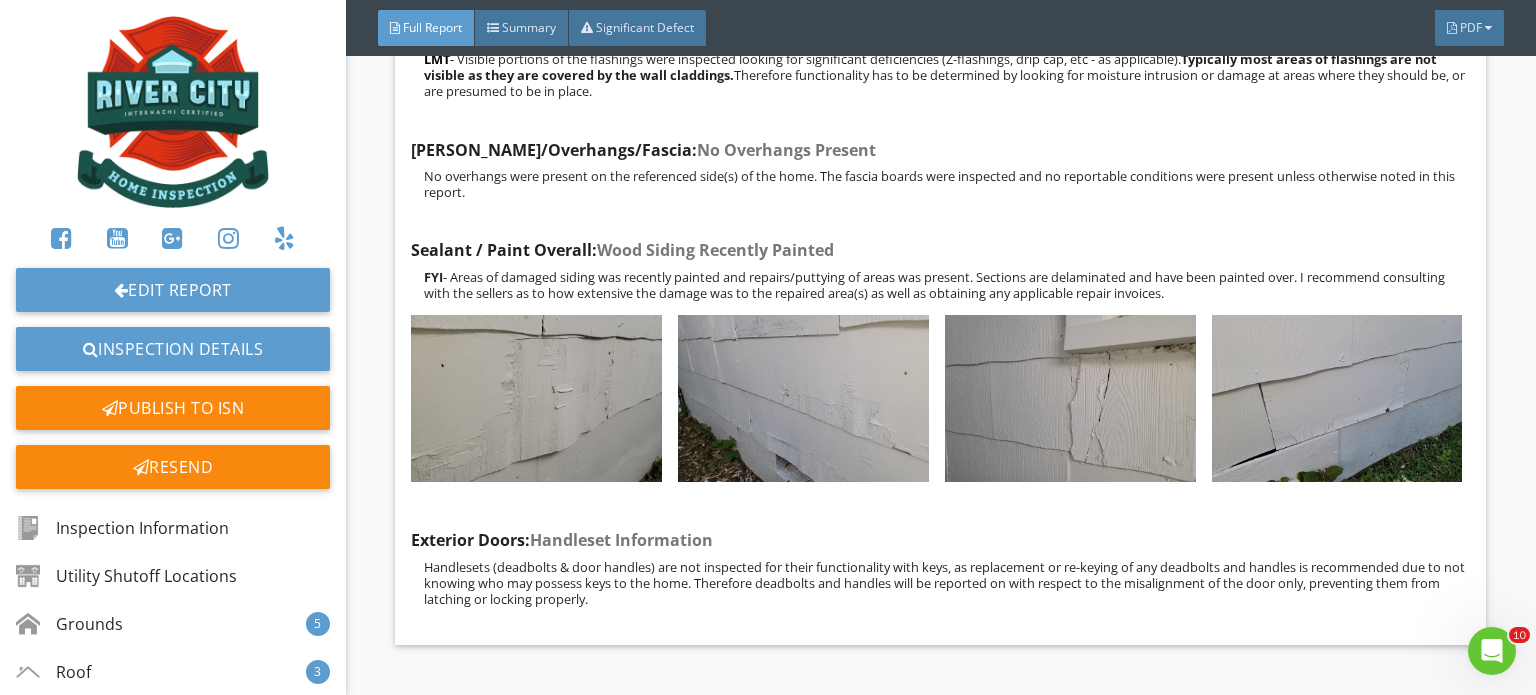scroll, scrollTop: 9265, scrollLeft: 0, axis: vertical 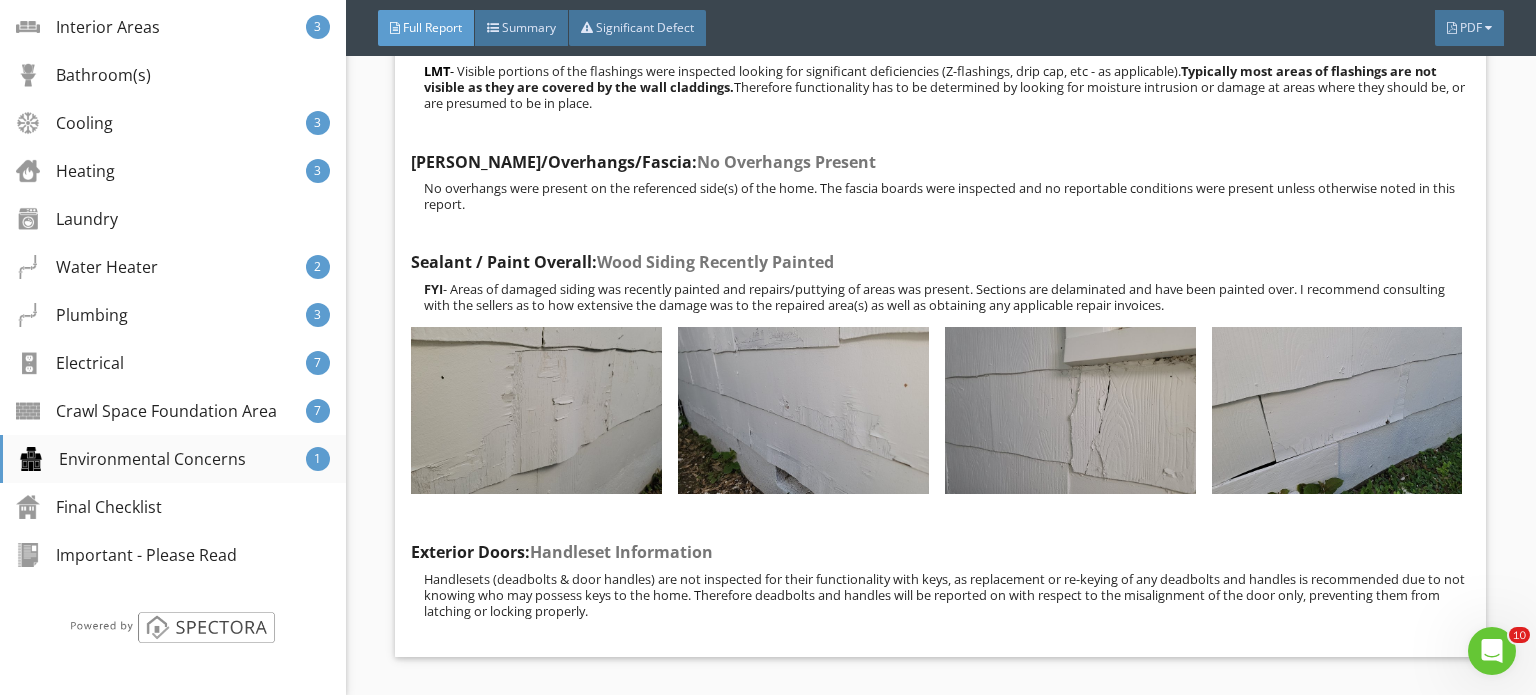 click on "Environmental Concerns" at bounding box center [132, 459] 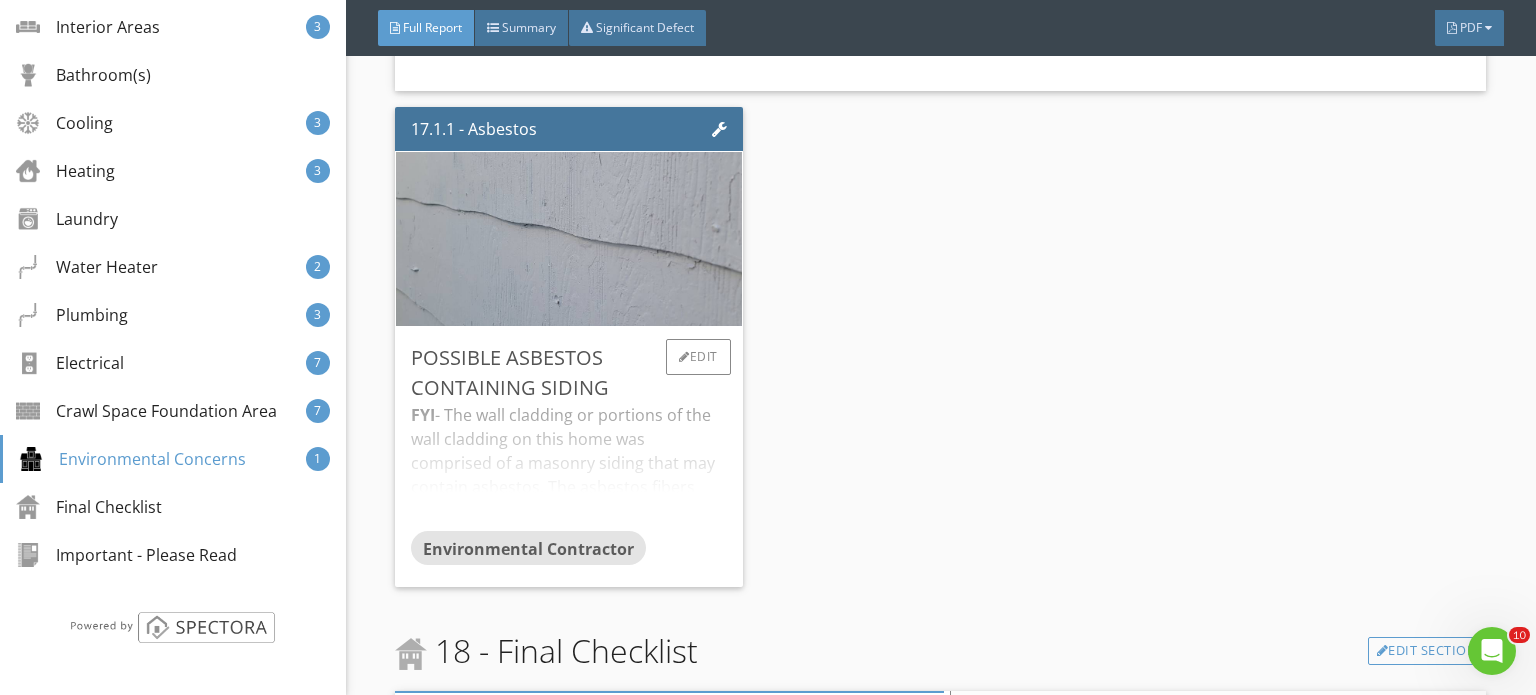 scroll, scrollTop: 33717, scrollLeft: 0, axis: vertical 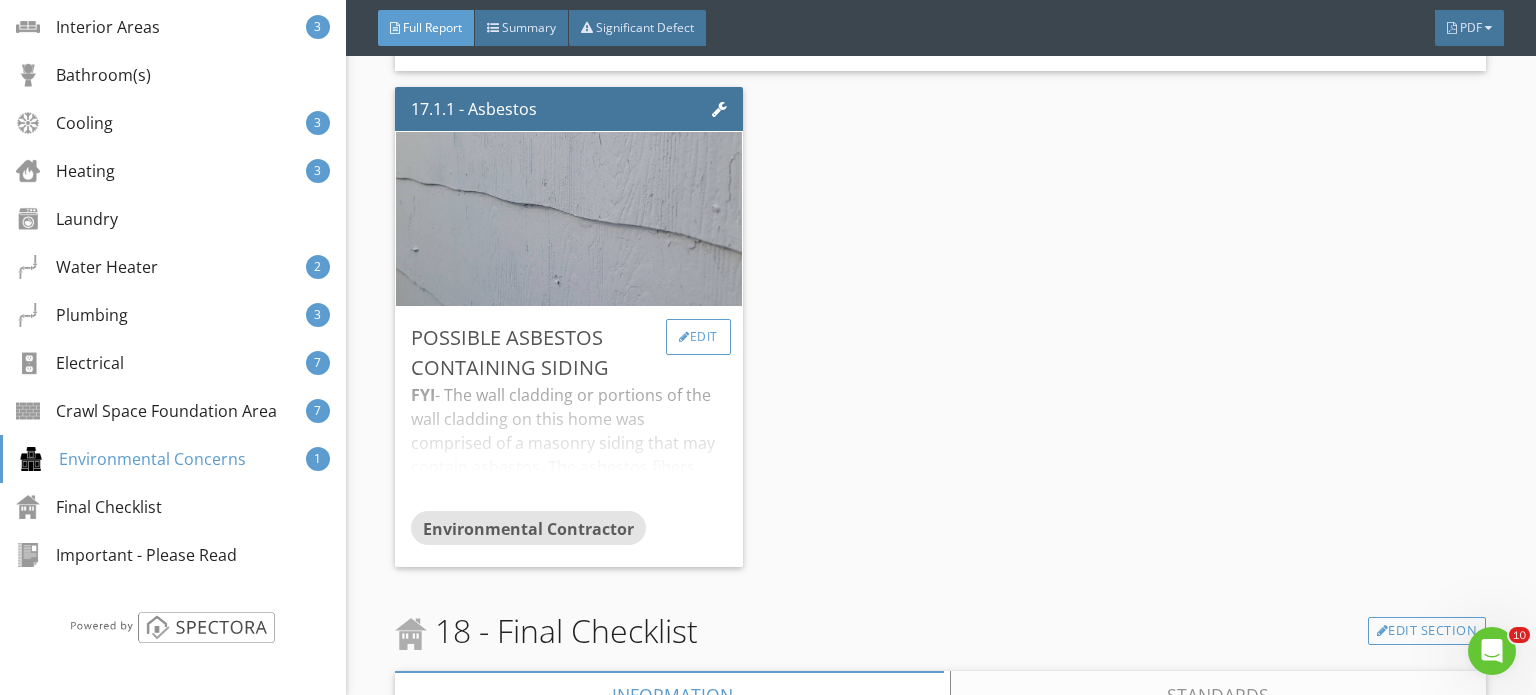 click on "Edit" at bounding box center [698, 337] 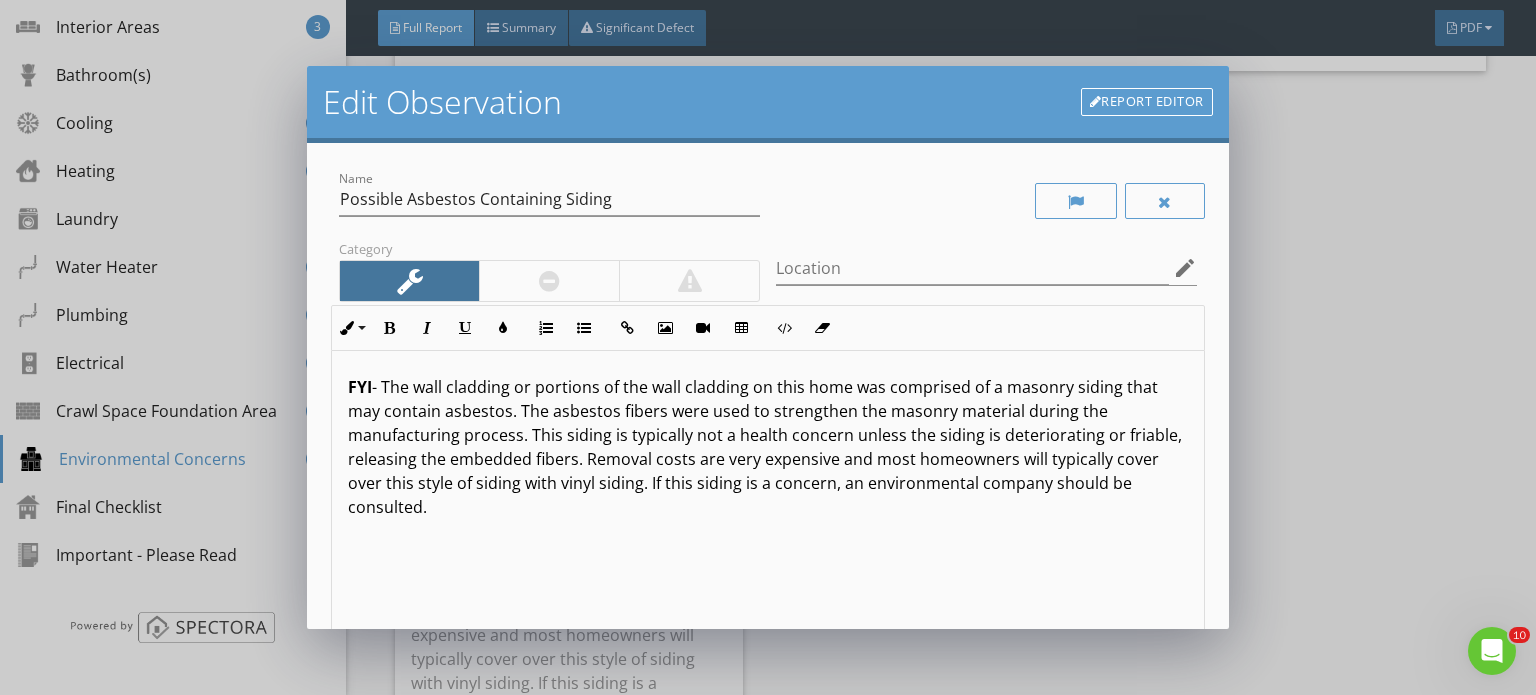 drag, startPoint x: 604, startPoint y: 539, endPoint x: 369, endPoint y: 409, distance: 268.56097 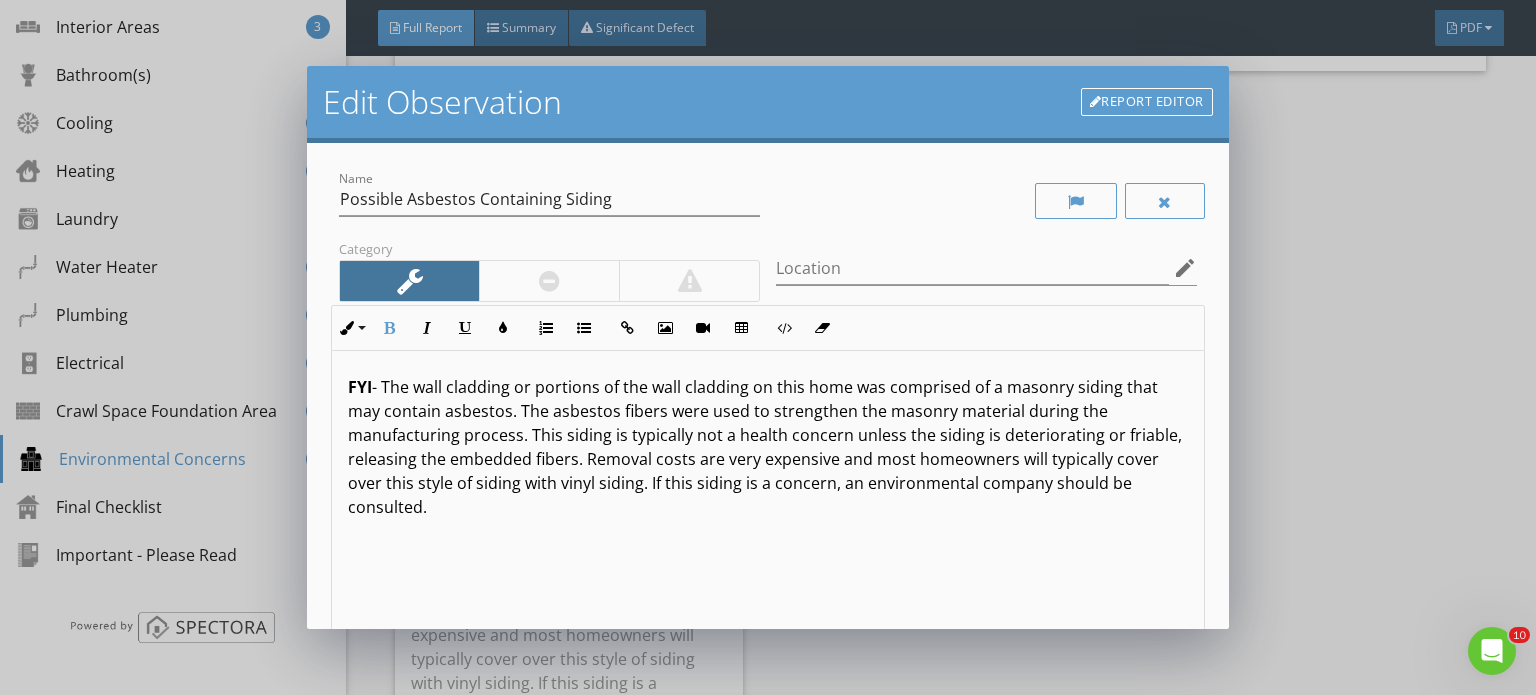copy on "FYI  - The wall cladding or portions of the wall cladding on this home was comprised of a masonry siding that may contain asbestos. The asbestos fibers were used to strengthen the masonry material during the manufacturing process. This siding is typically not a health concern unless the siding is deteriorating or friable, releasing the embedded fibers. Removal costs are very expensive and most homeowners will typically cover over this style of siding with vinyl siding. If this siding is a concern, an environmental company should be consulted." 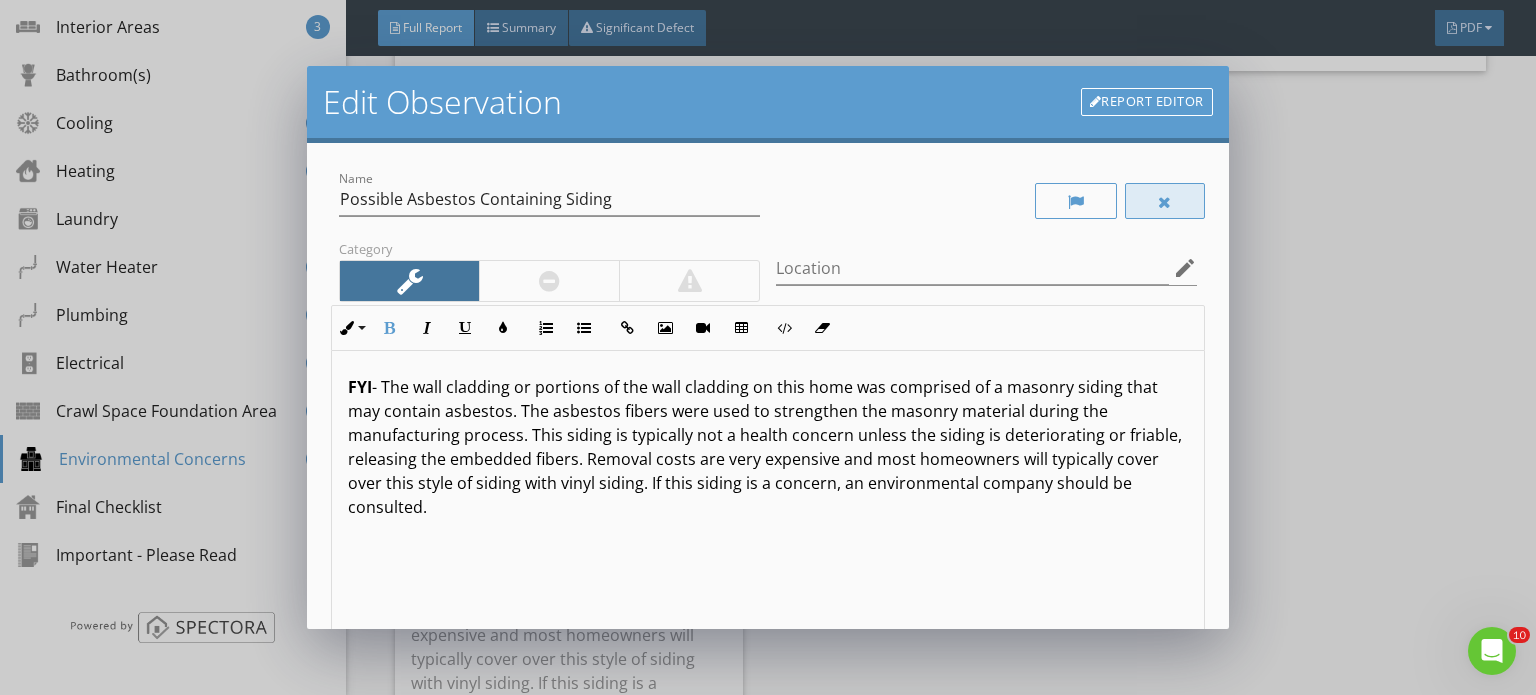 click at bounding box center (1165, 201) 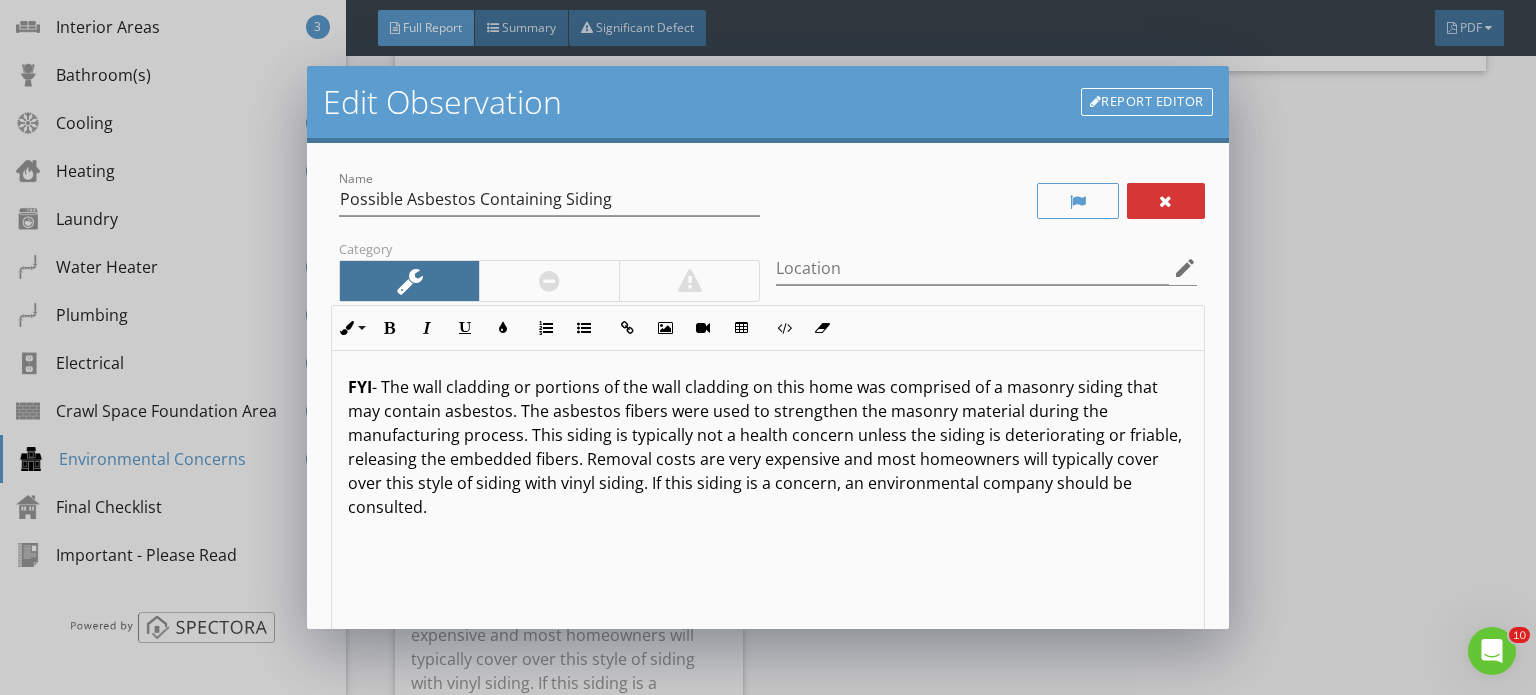 click on "Edit Observation
Report Editor
Name Possible Asbestos Containing Siding                 Category               Location edit   Inline Style XLarge Large Normal Small Light Small/Light Bold Italic Underline Colors Ordered List Unordered List Insert Link Insert Image Insert Video Insert Table Code View Clear Formatting FYI  - The wall cladding or portions of the wall cladding on this home was comprised of a masonry siding that may contain asbestos. The asbestos fibers were used to strengthen the masonry material during the manufacturing process. This siding is typically not a health concern unless the siding is deteriorating or friable, releasing the embedded fibers. Removal costs are very expensive and most homeowners will typically cover over this style of siding with vinyl siding. If this siding is a concern, an environmental company should be consulted. Enter text here   Recommendation Environmental Contractor arrow_drop_down     check_box_outline_blank   Cancel" at bounding box center [768, 347] 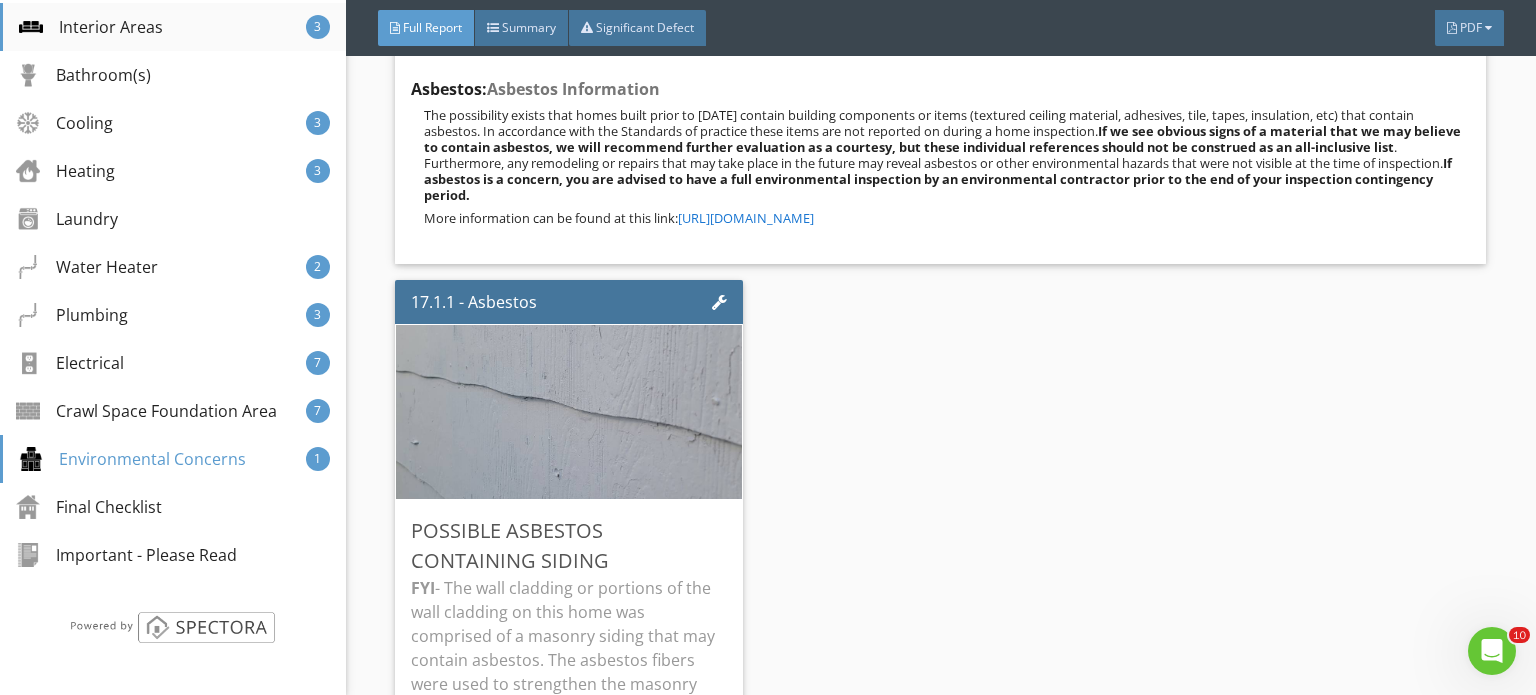 scroll, scrollTop: 33517, scrollLeft: 0, axis: vertical 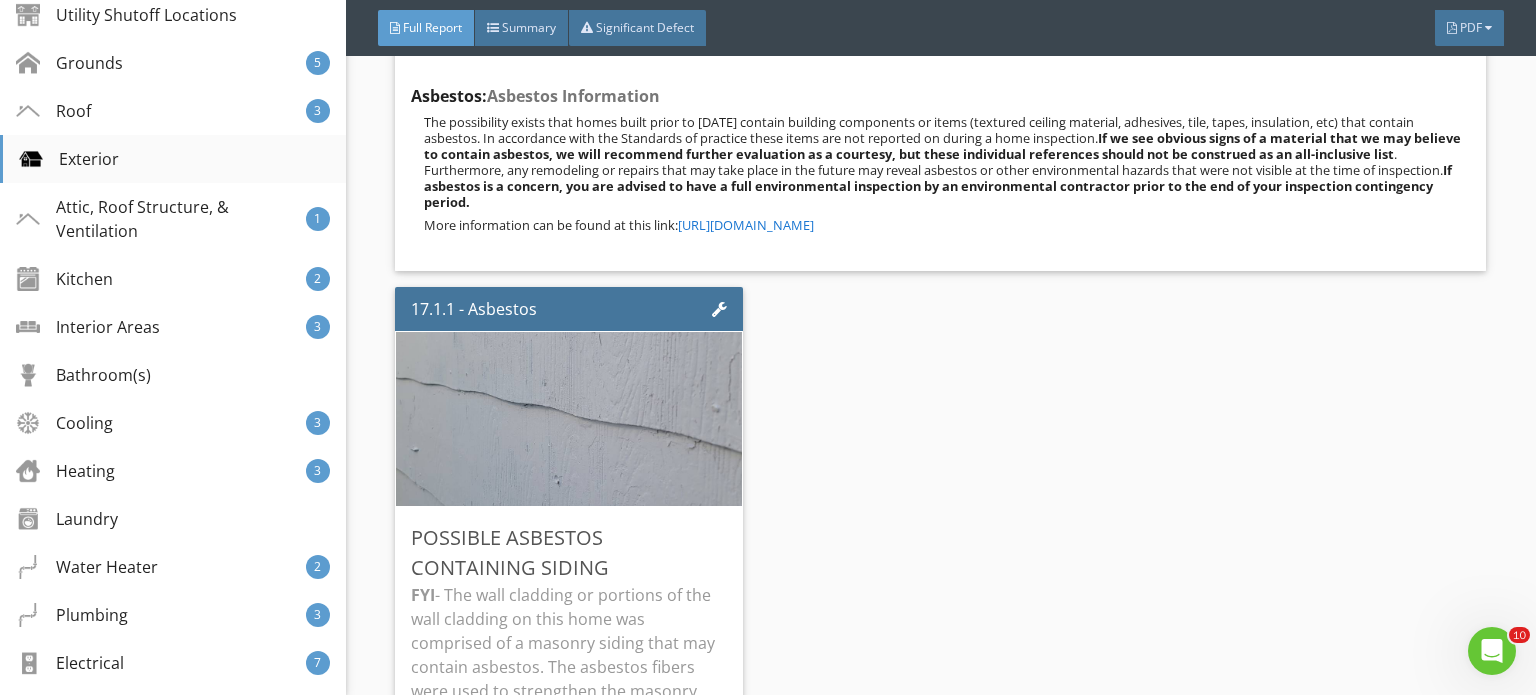 click on "Exterior" at bounding box center (173, 159) 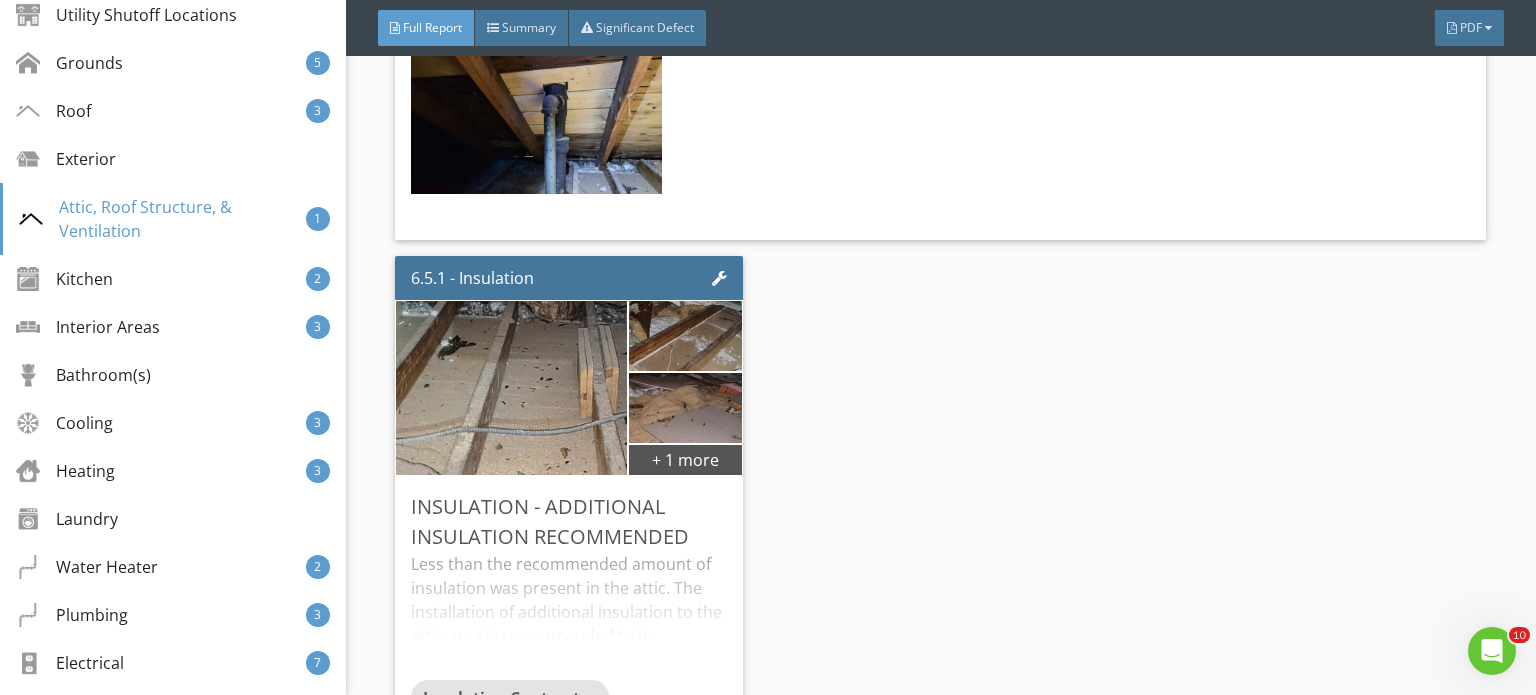 scroll, scrollTop: 11541, scrollLeft: 0, axis: vertical 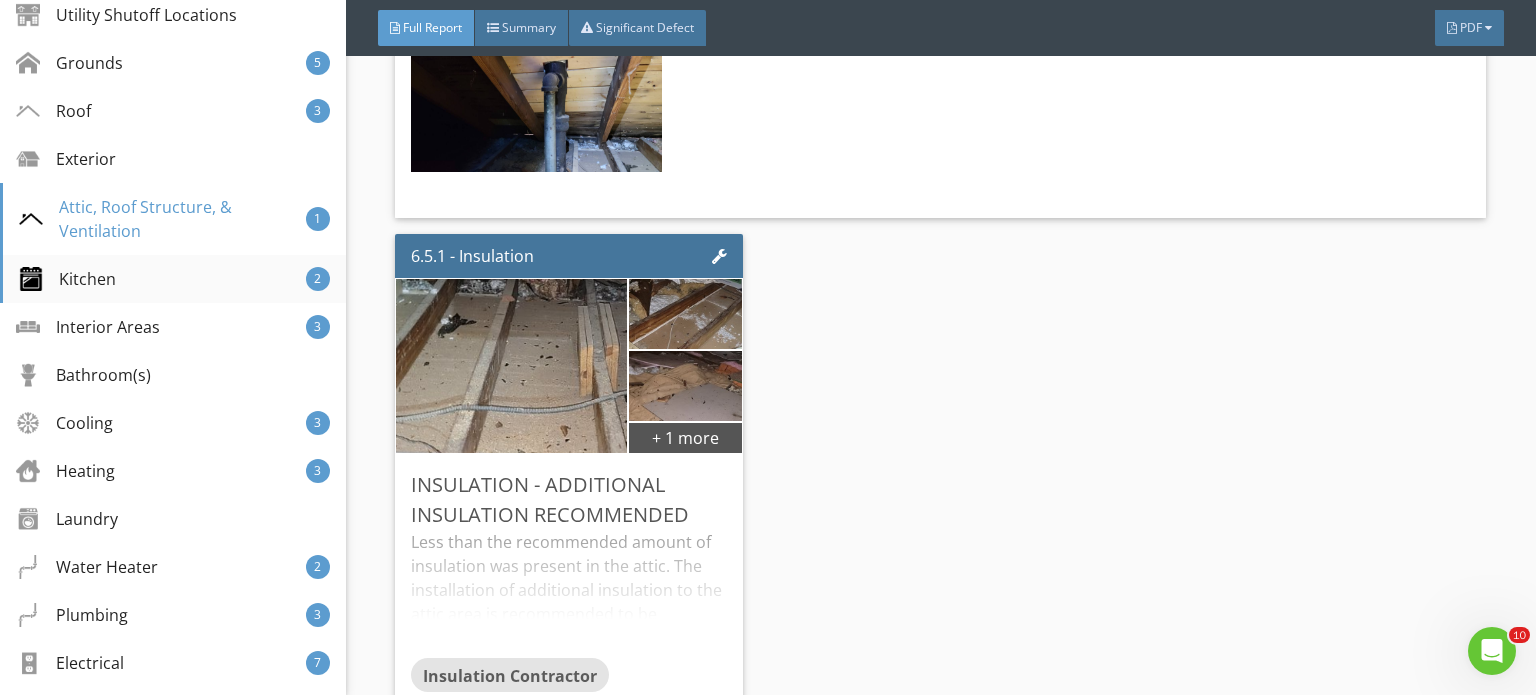 click on "Kitchen
2" at bounding box center (173, 279) 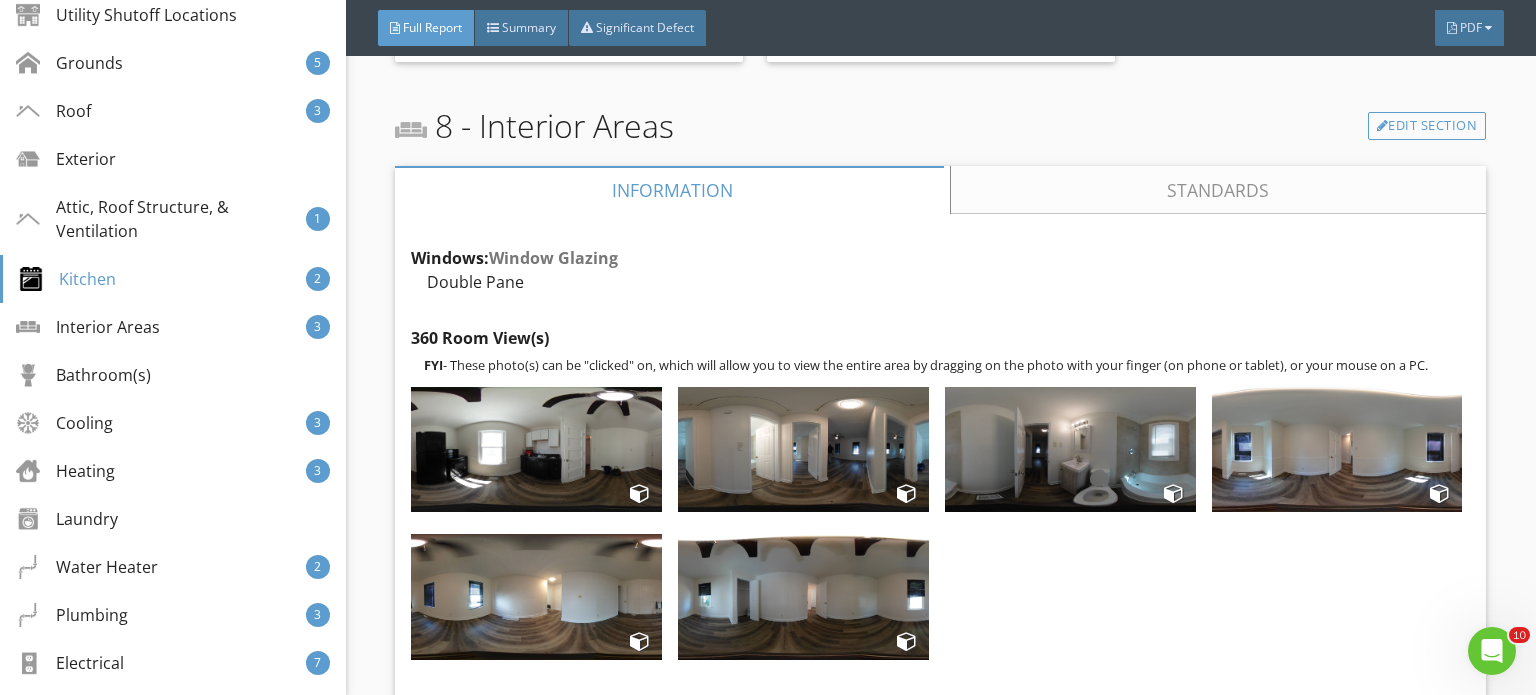 scroll, scrollTop: 13976, scrollLeft: 0, axis: vertical 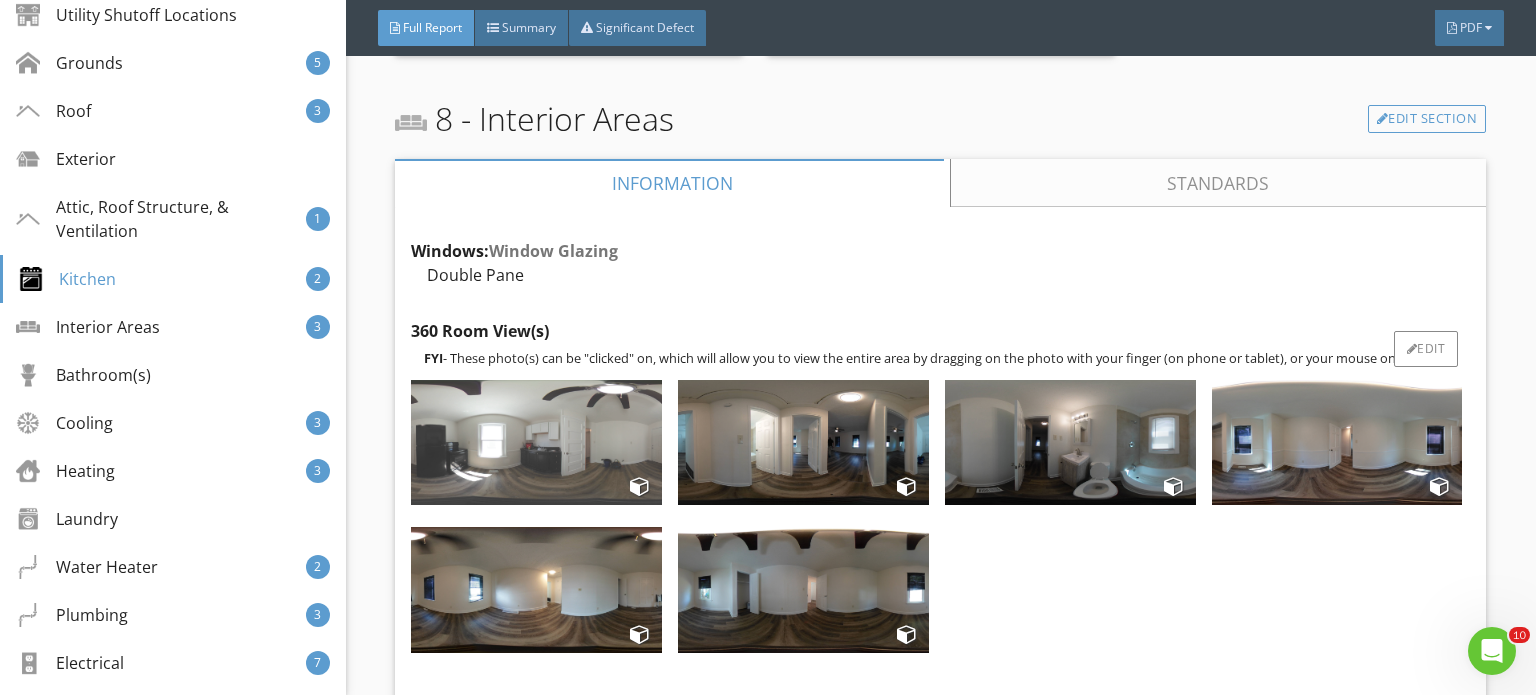 click at bounding box center (536, 442) 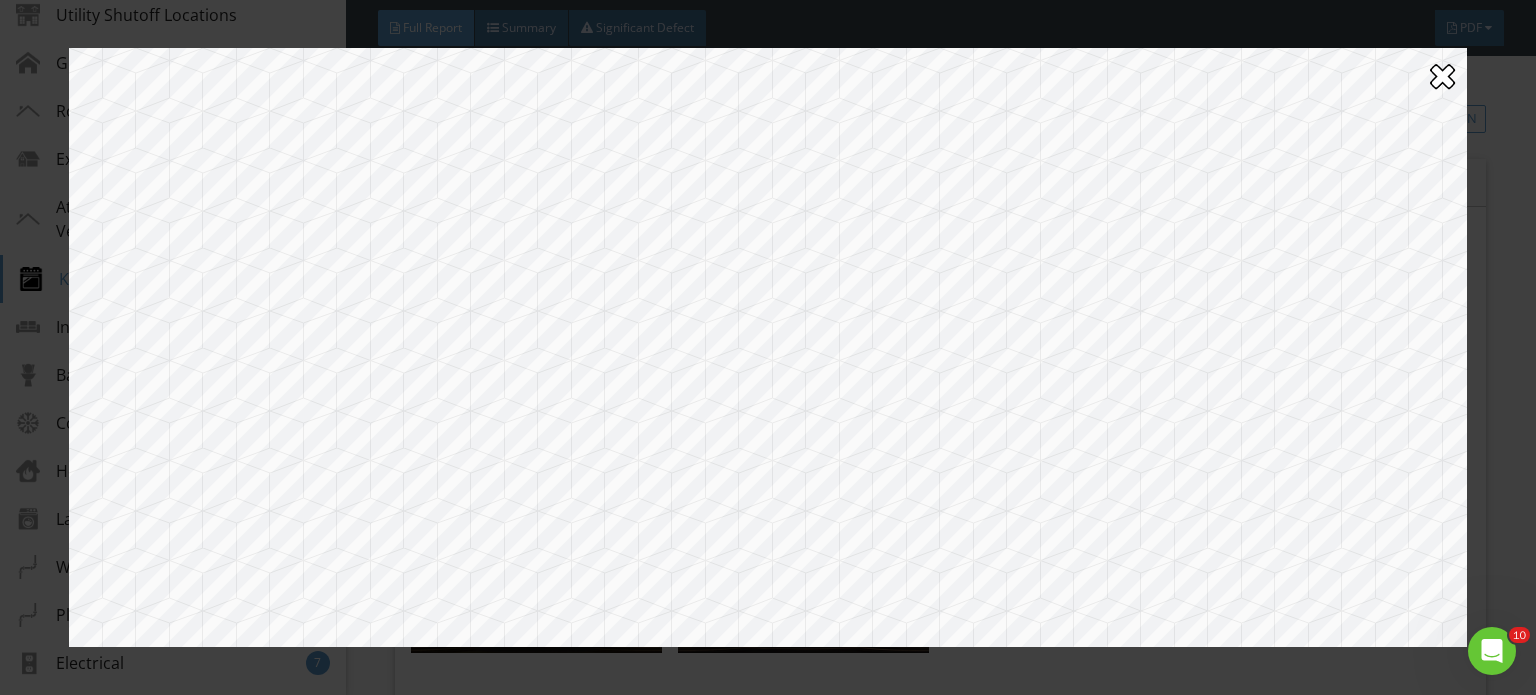 drag, startPoint x: 598, startPoint y: 395, endPoint x: 702, endPoint y: 382, distance: 104.80935 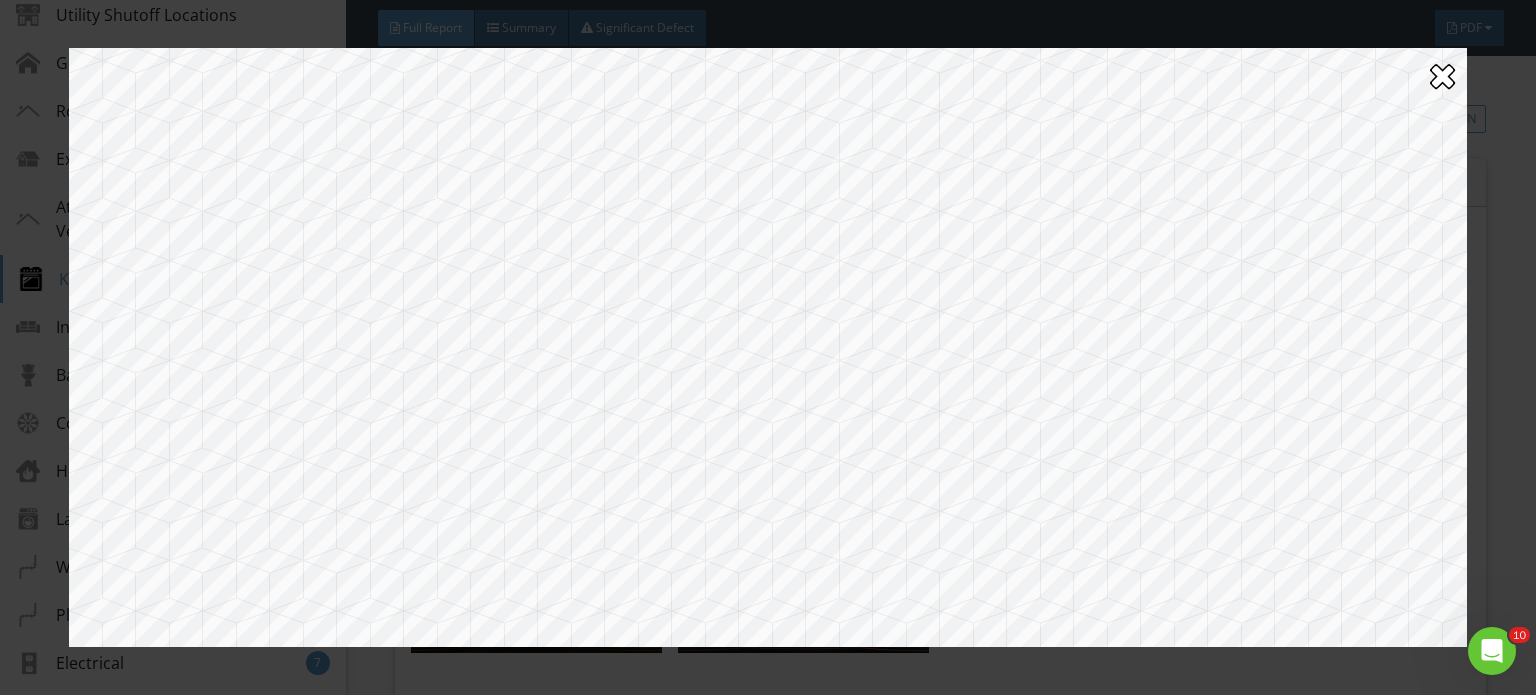 drag, startPoint x: 1160, startPoint y: 341, endPoint x: 578, endPoint y: 135, distance: 617.3816 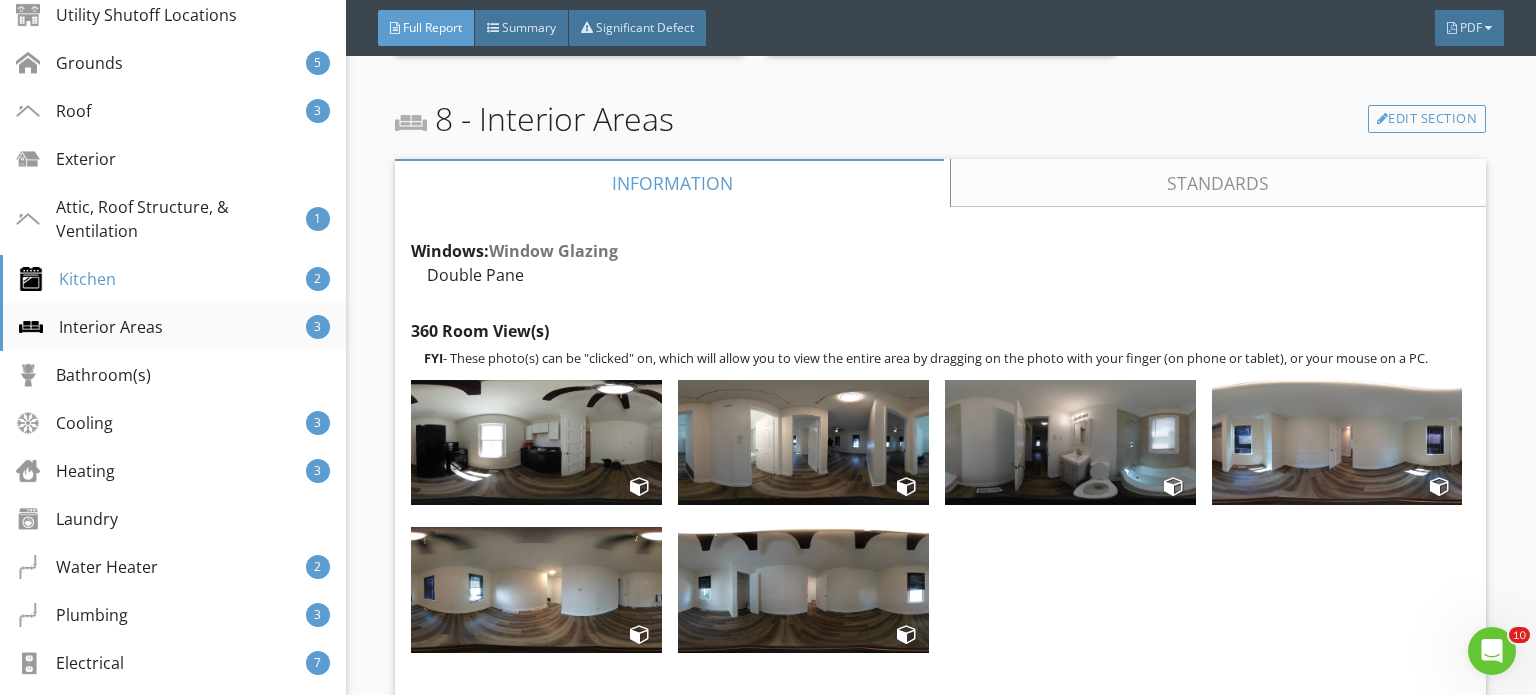 click on "Interior Areas" at bounding box center [91, 327] 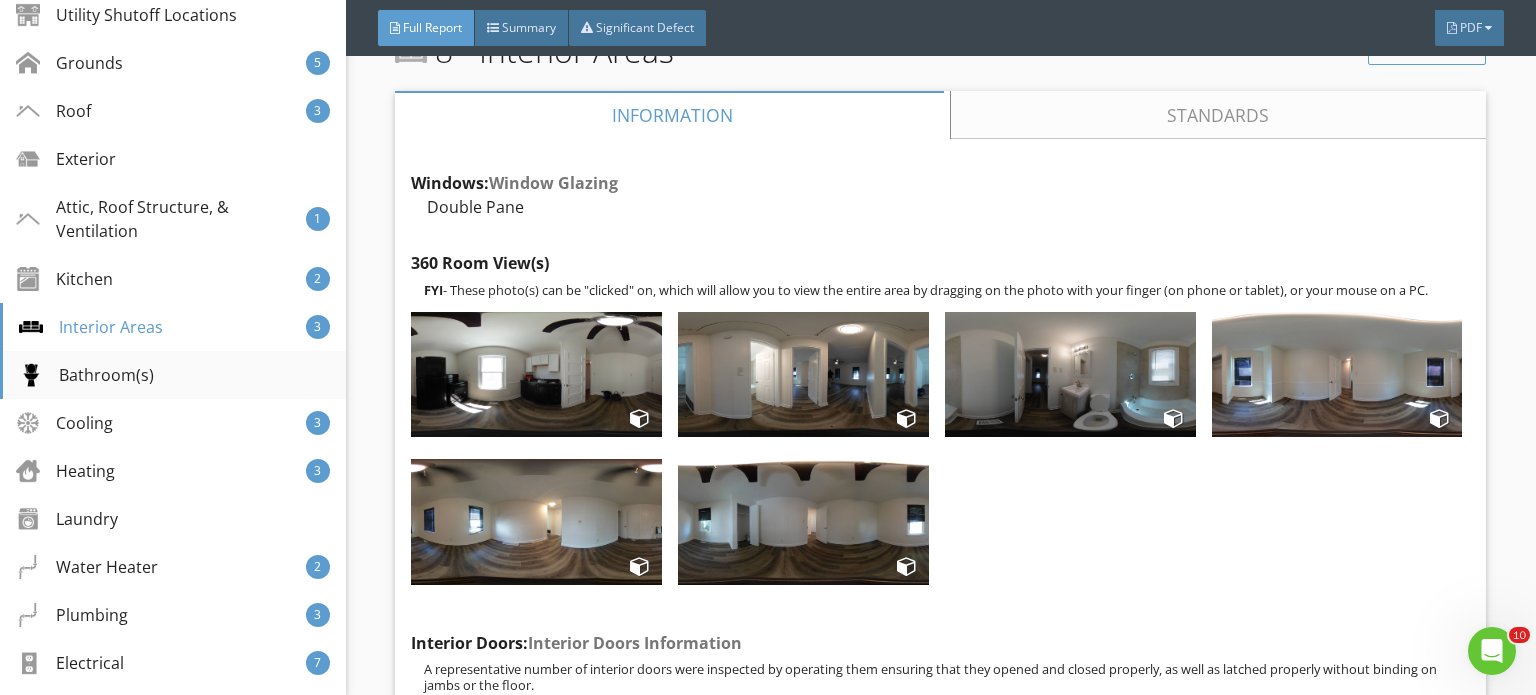 click on "Bathroom(s)" at bounding box center (86, 375) 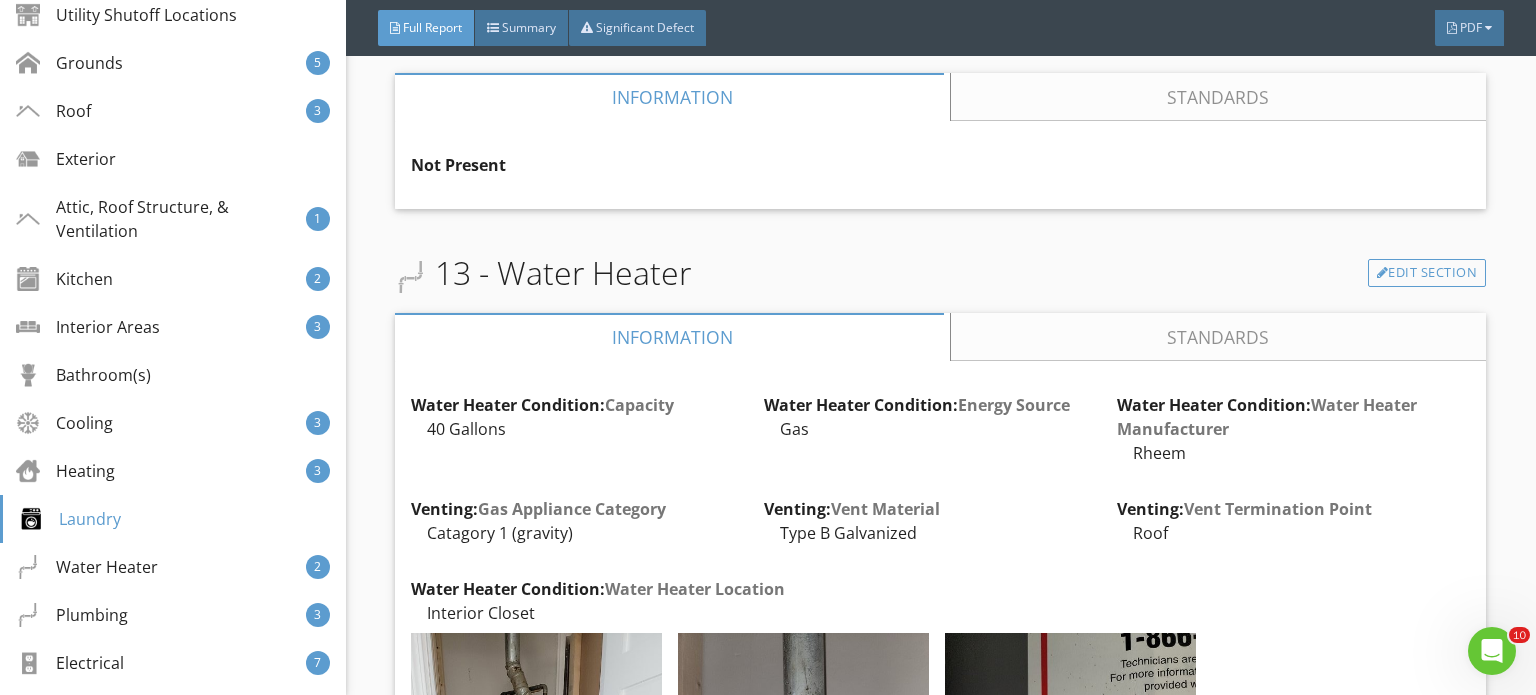 scroll, scrollTop: 20534, scrollLeft: 0, axis: vertical 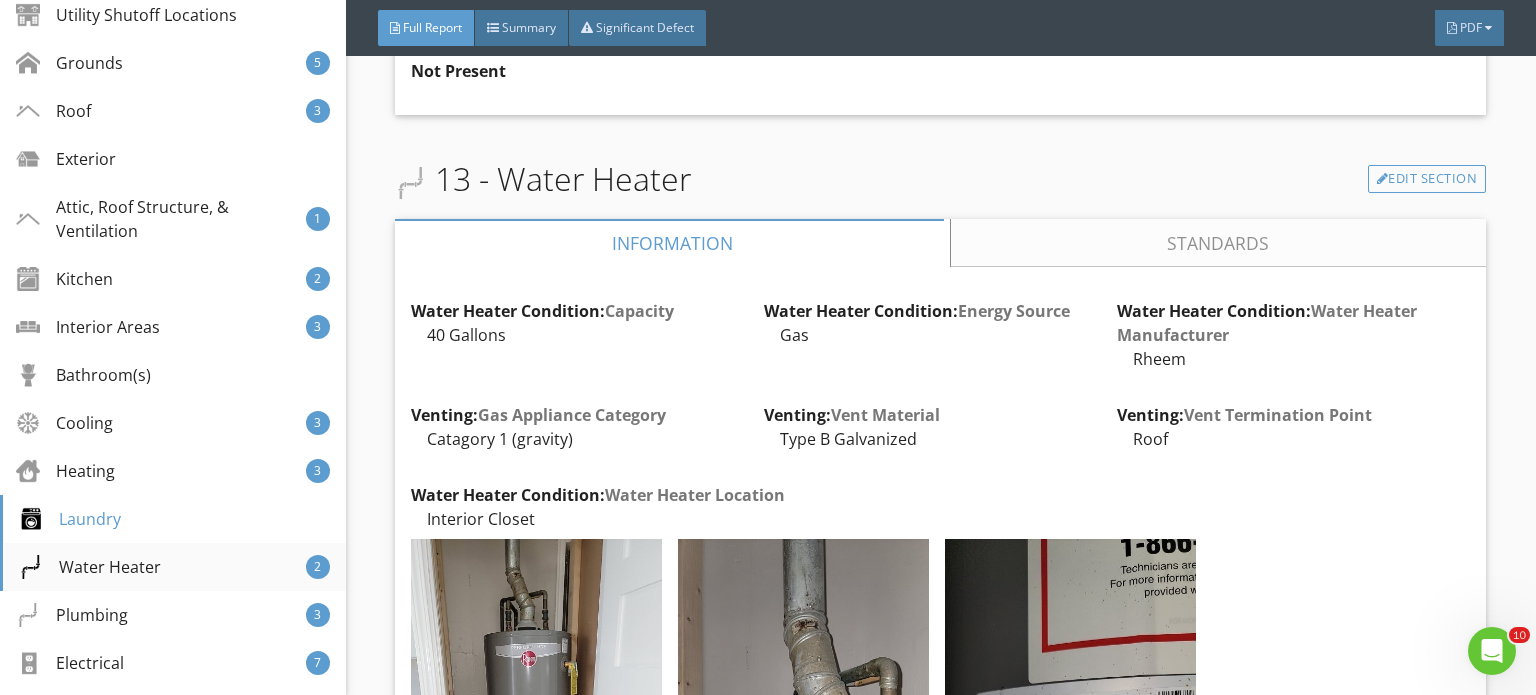 click on "Water Heater
2" at bounding box center [173, 567] 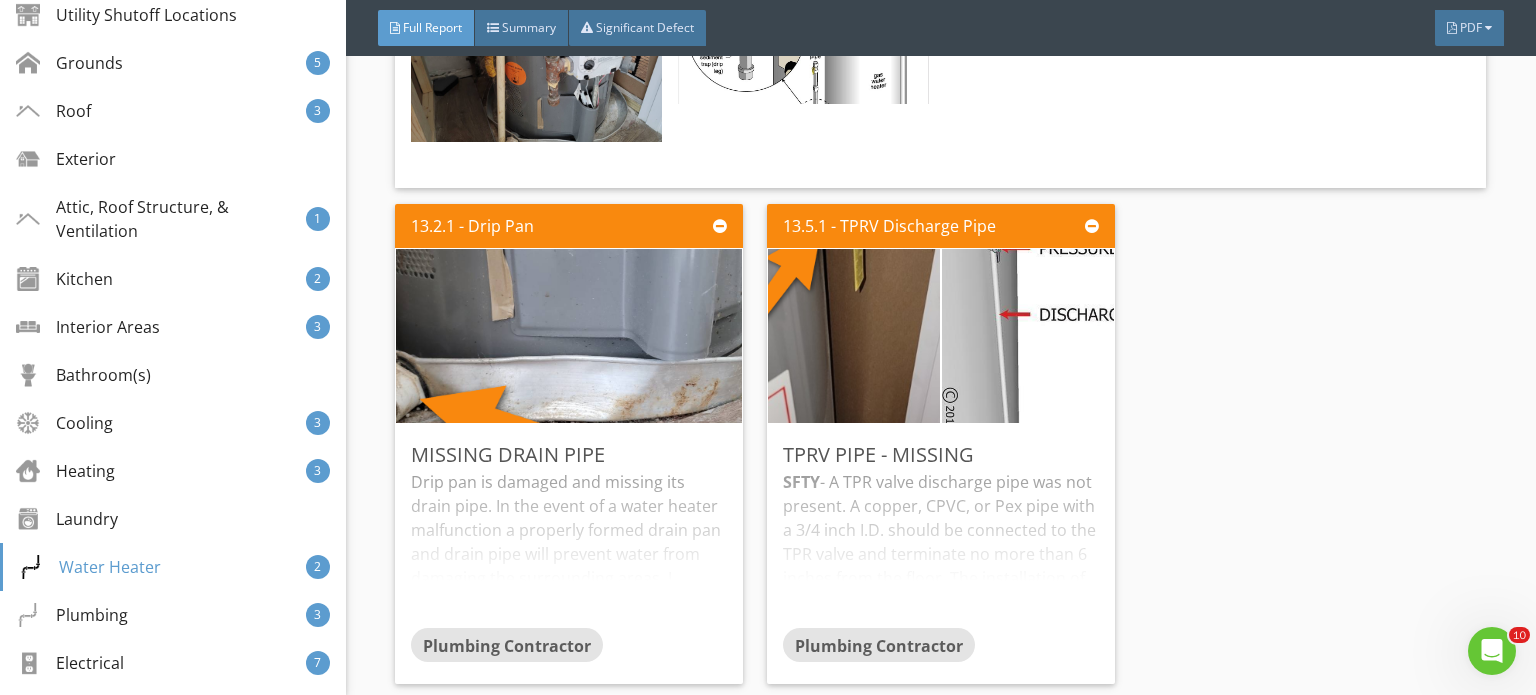 scroll, scrollTop: 21947, scrollLeft: 0, axis: vertical 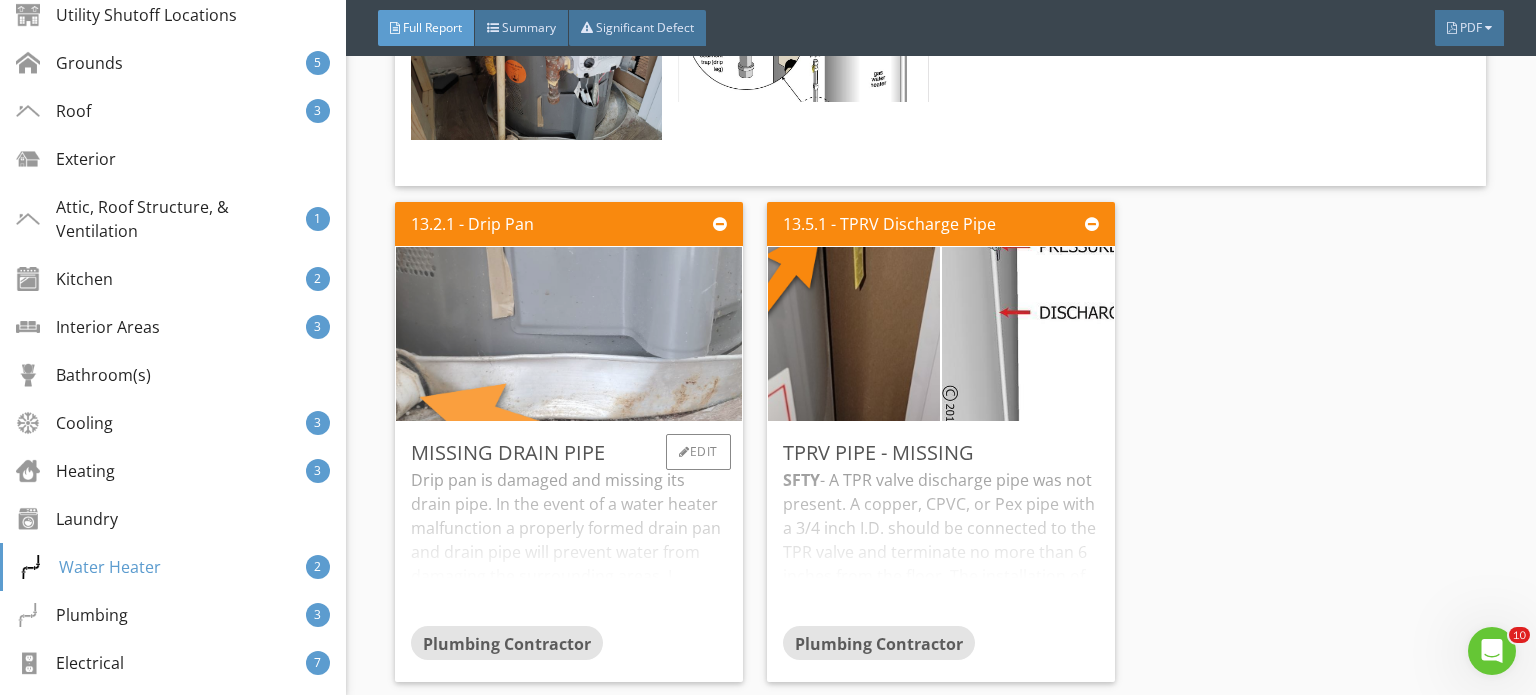 click at bounding box center [569, 333] 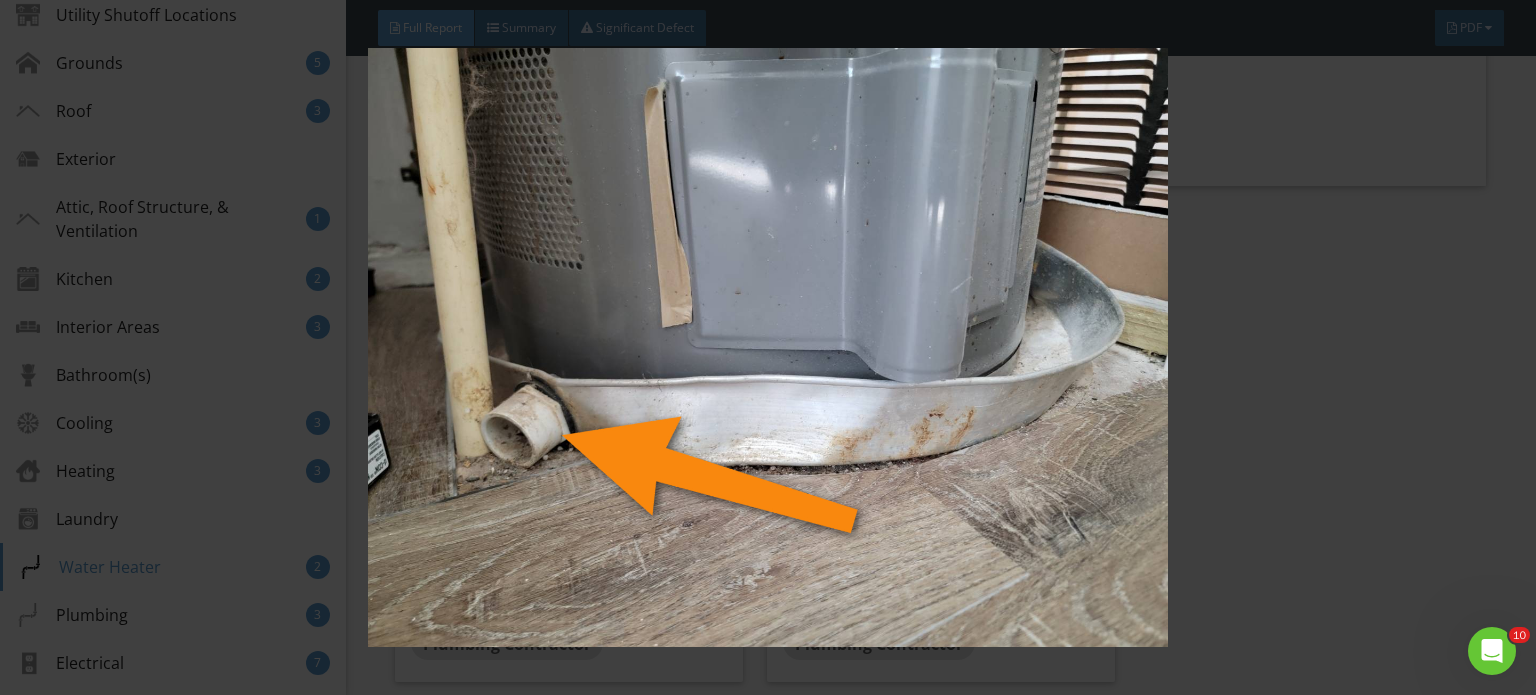 click at bounding box center (768, 347) 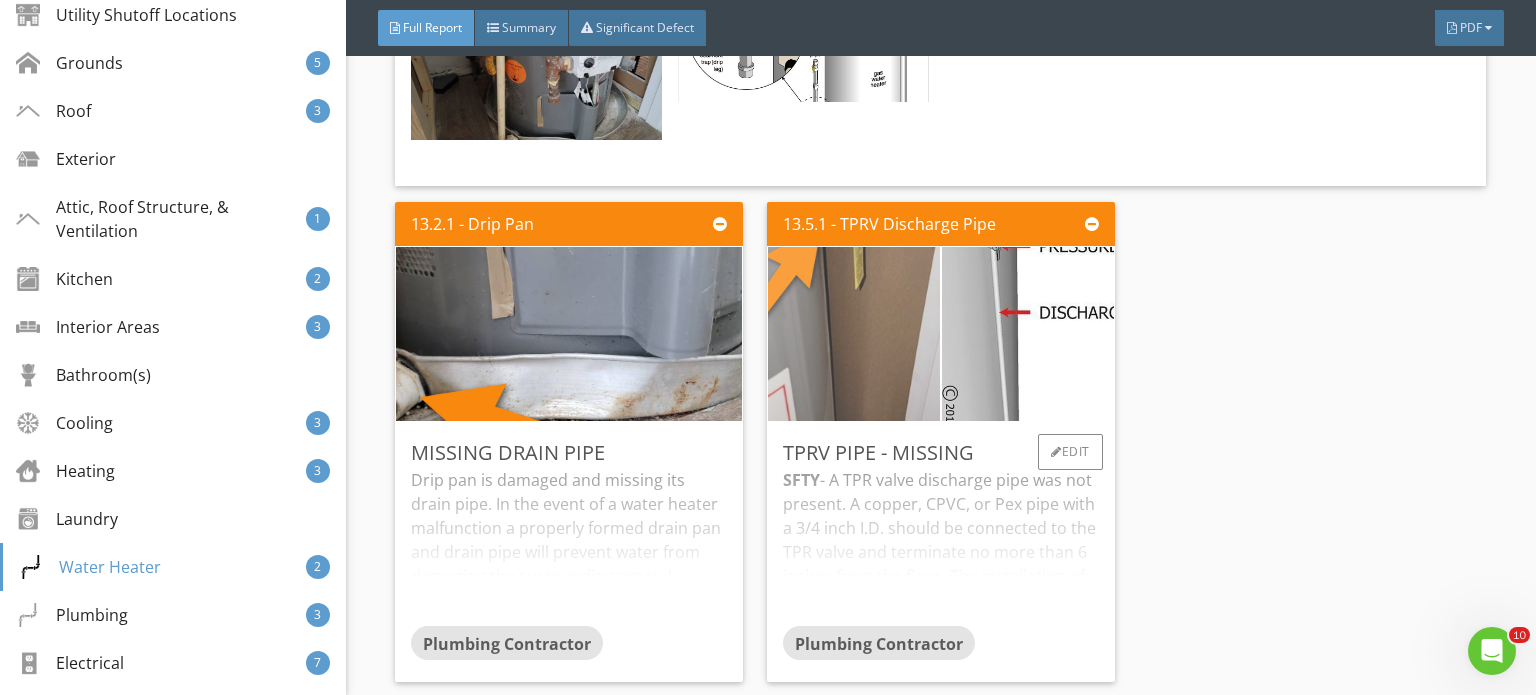 click at bounding box center [854, 333] 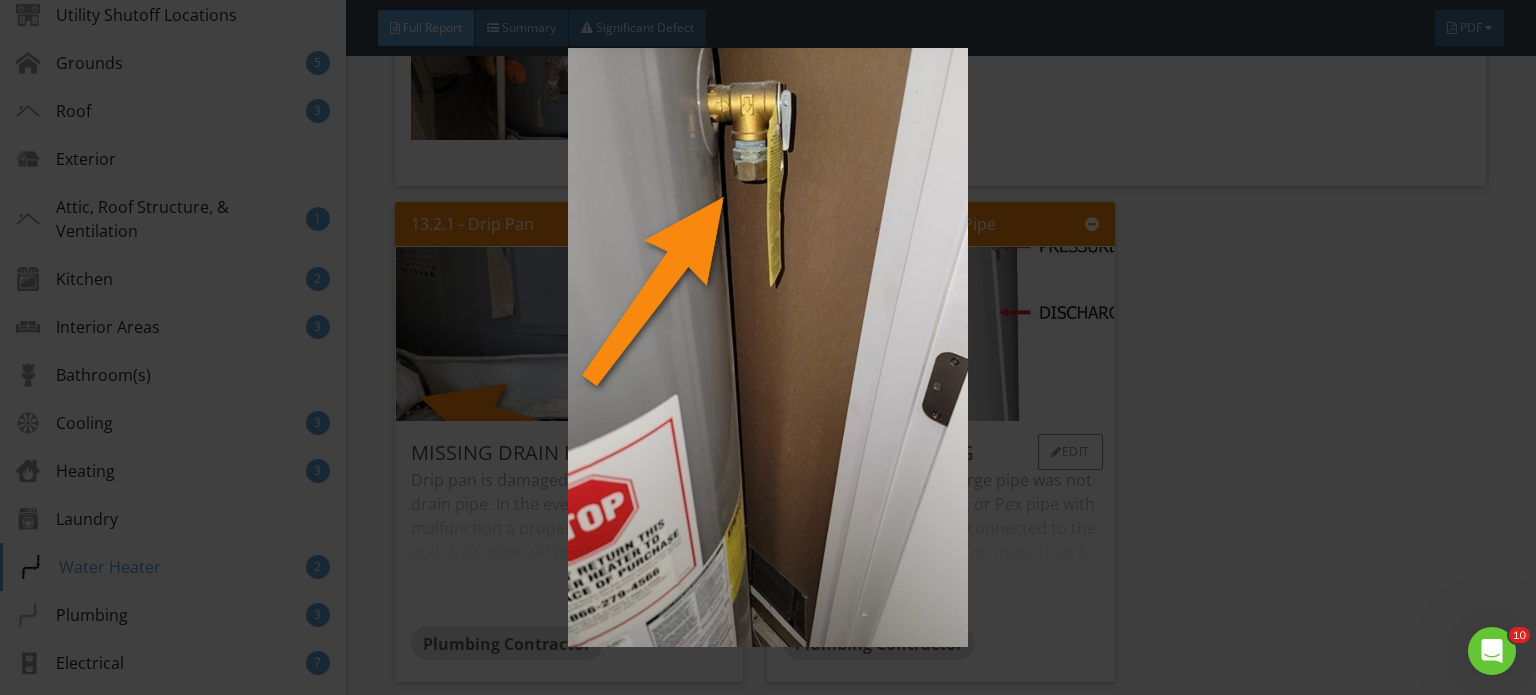 click at bounding box center [768, 347] 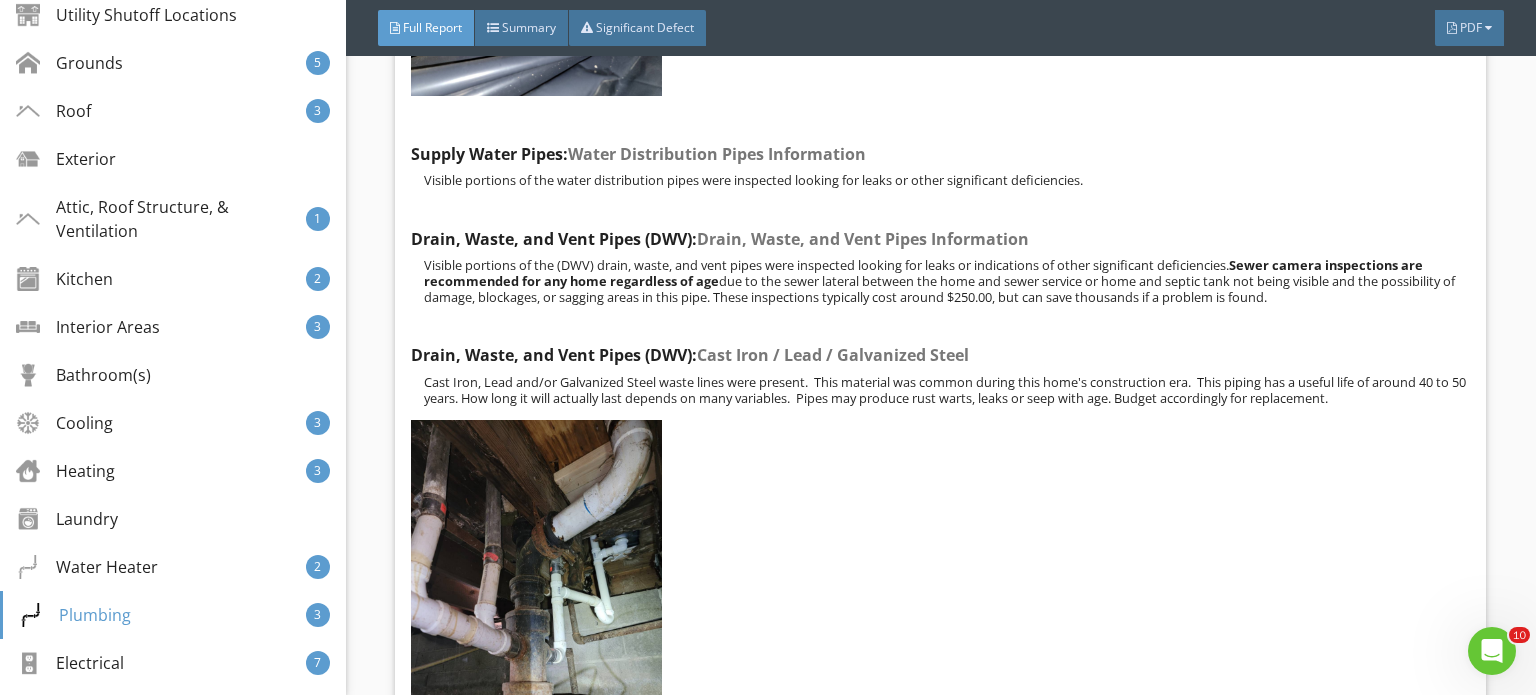 scroll, scrollTop: 23947, scrollLeft: 0, axis: vertical 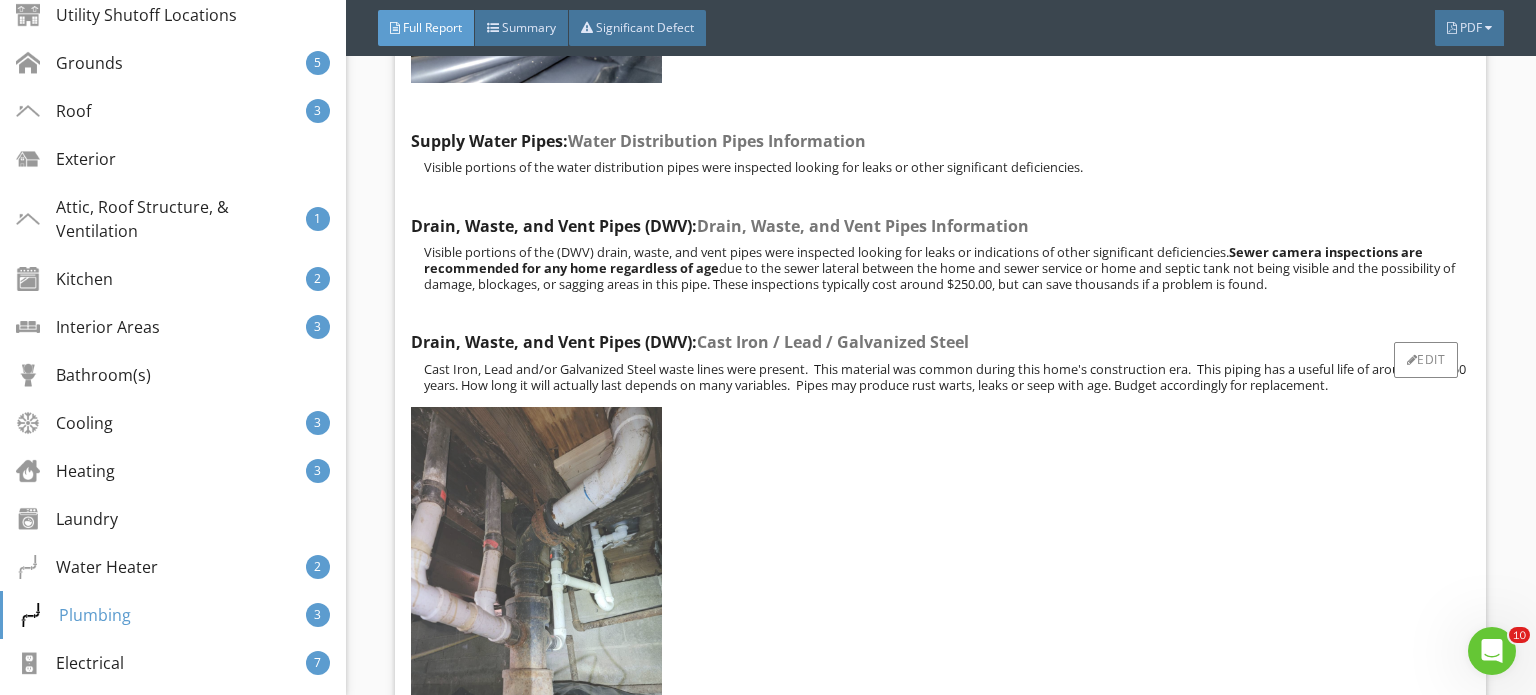 click at bounding box center [536, 574] 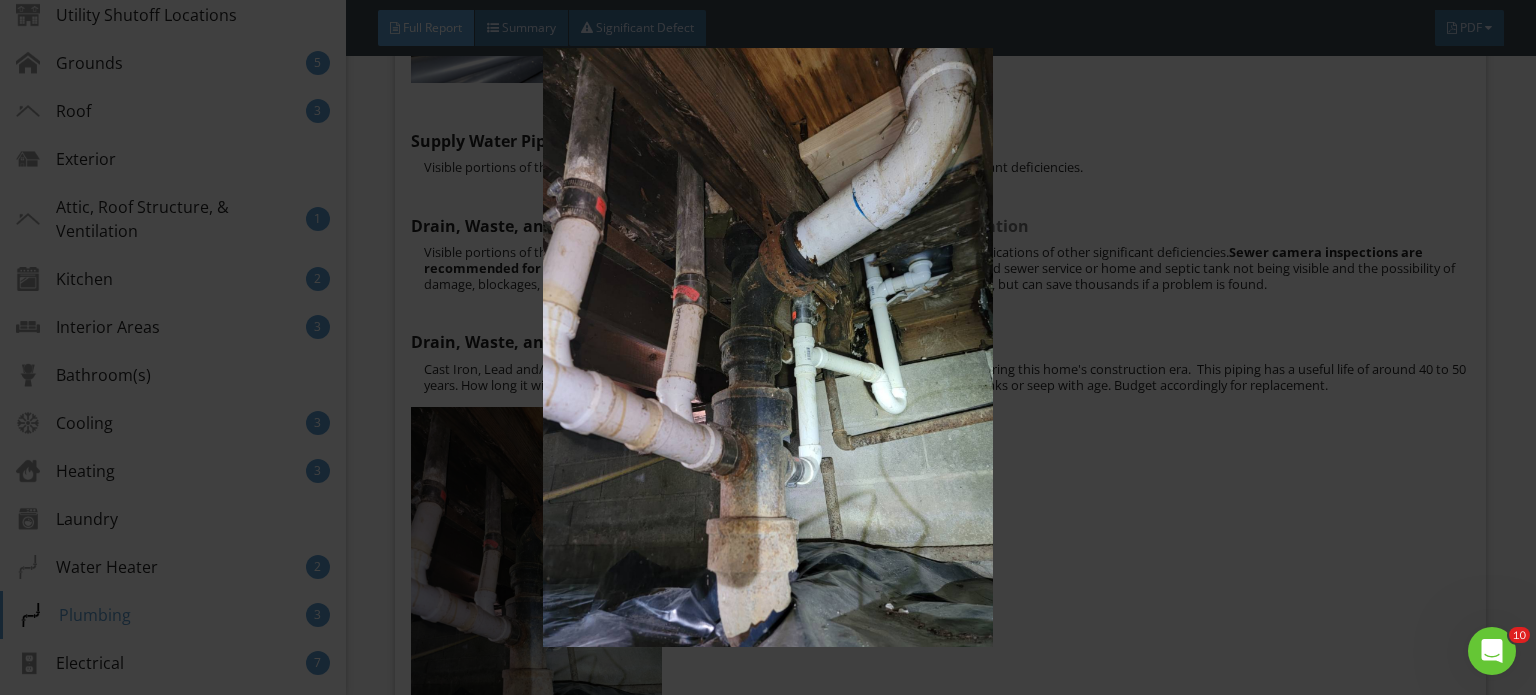 click at bounding box center (768, 347) 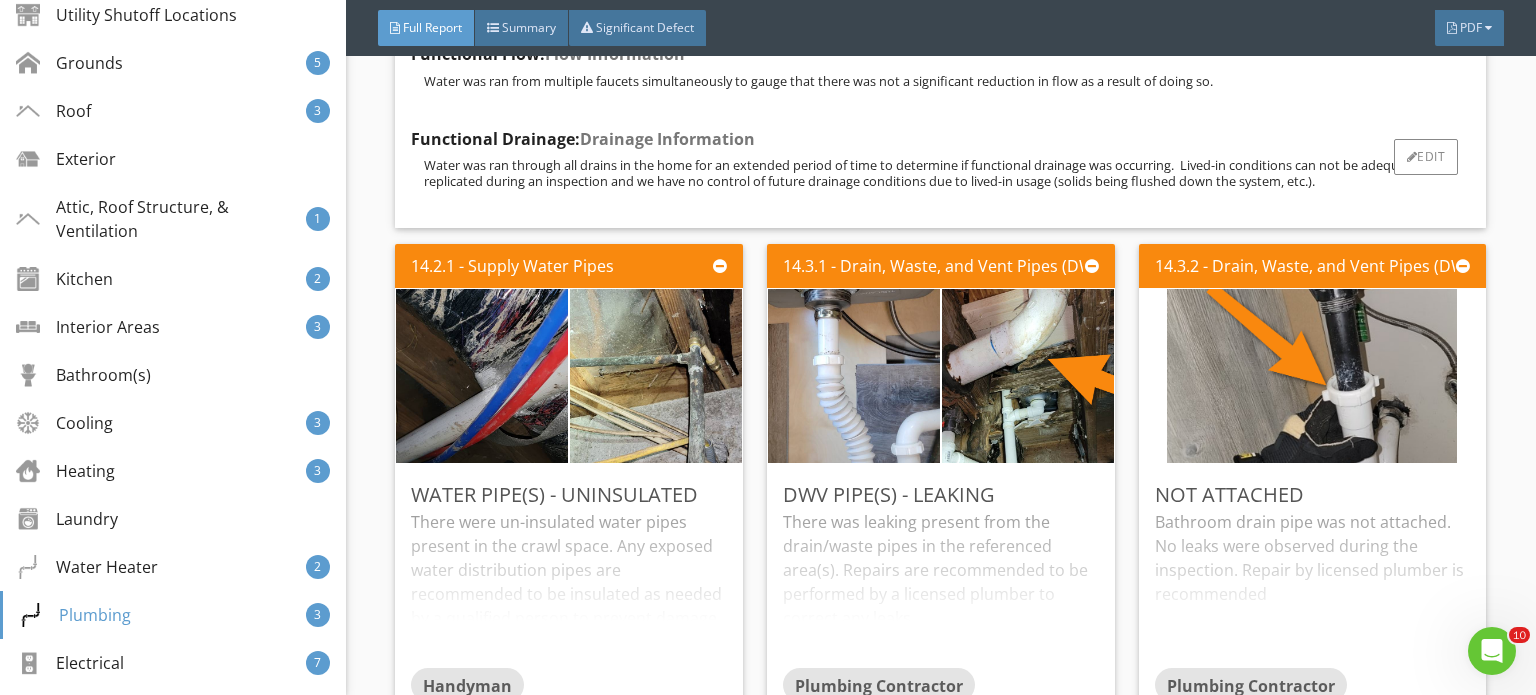 scroll, scrollTop: 24847, scrollLeft: 0, axis: vertical 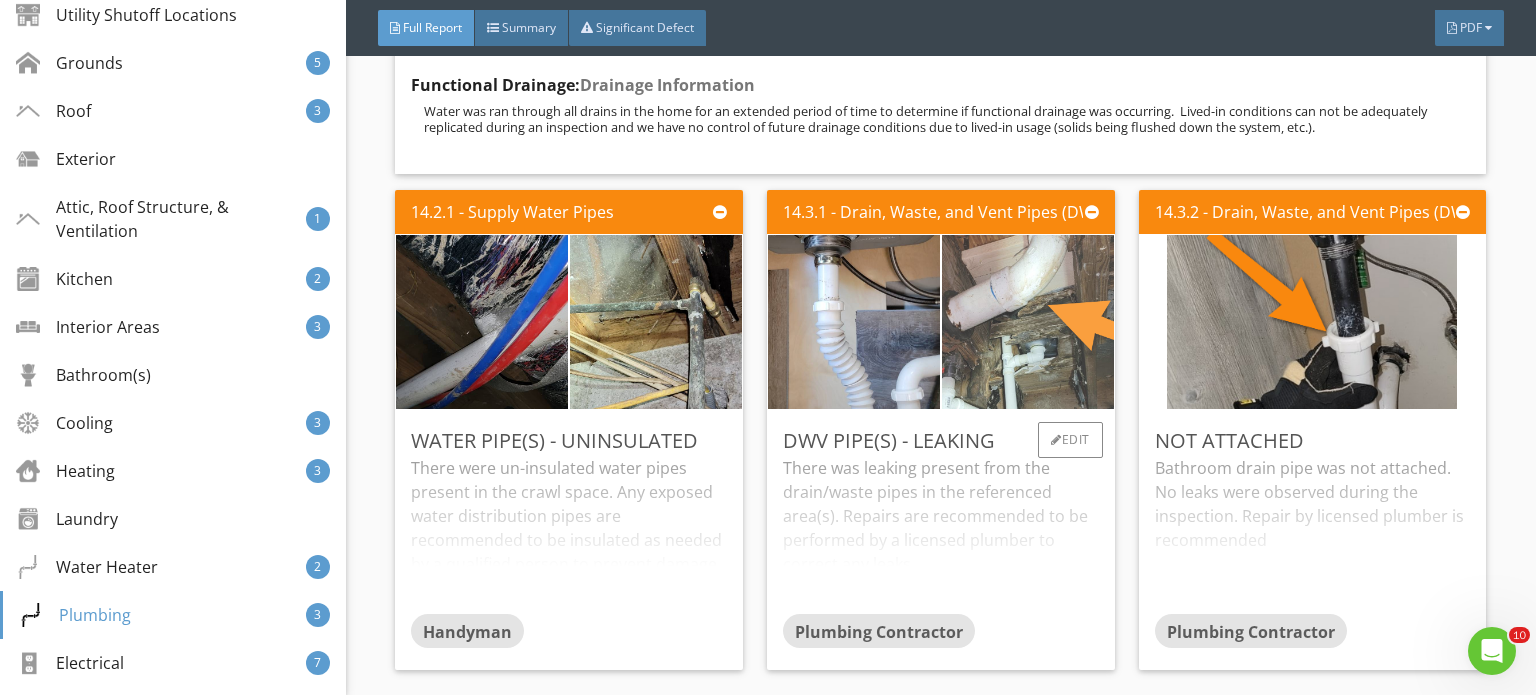 click at bounding box center (1028, 322) 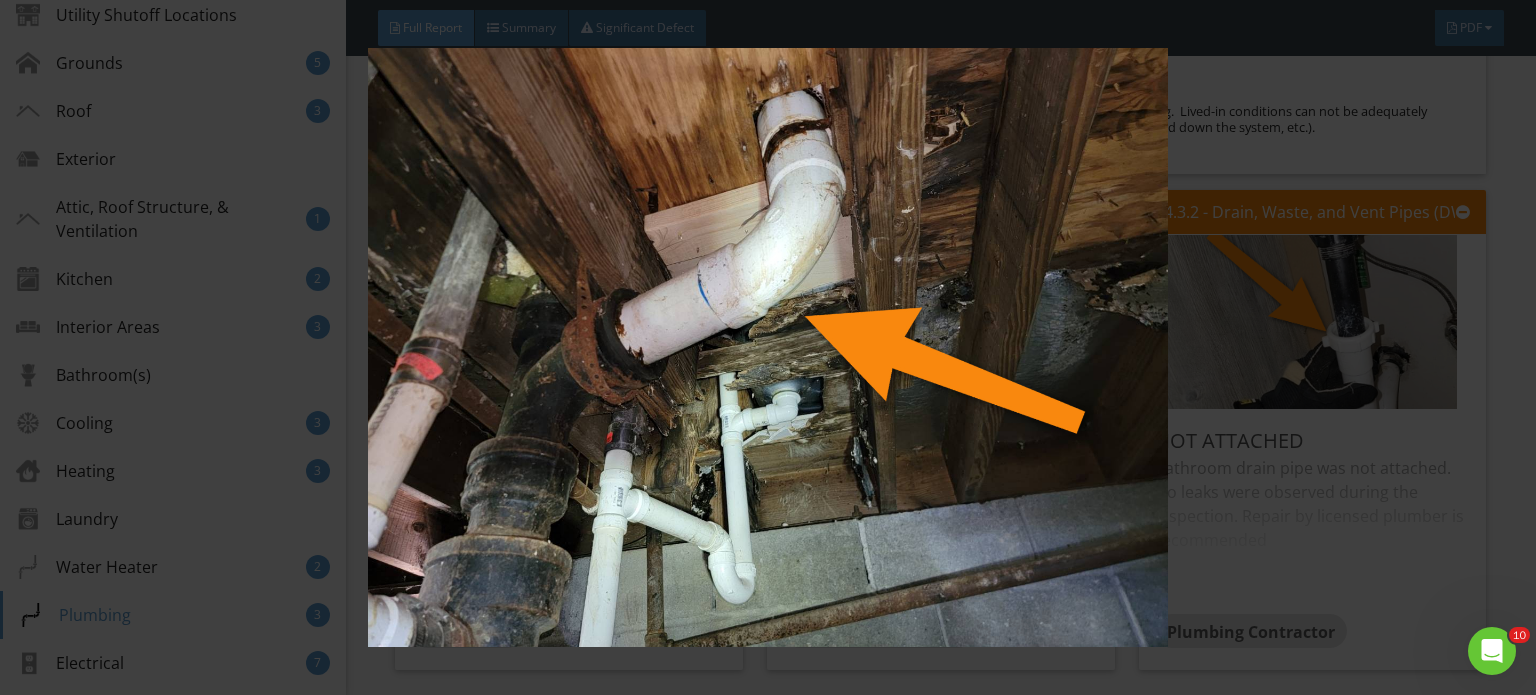 click at bounding box center [768, 347] 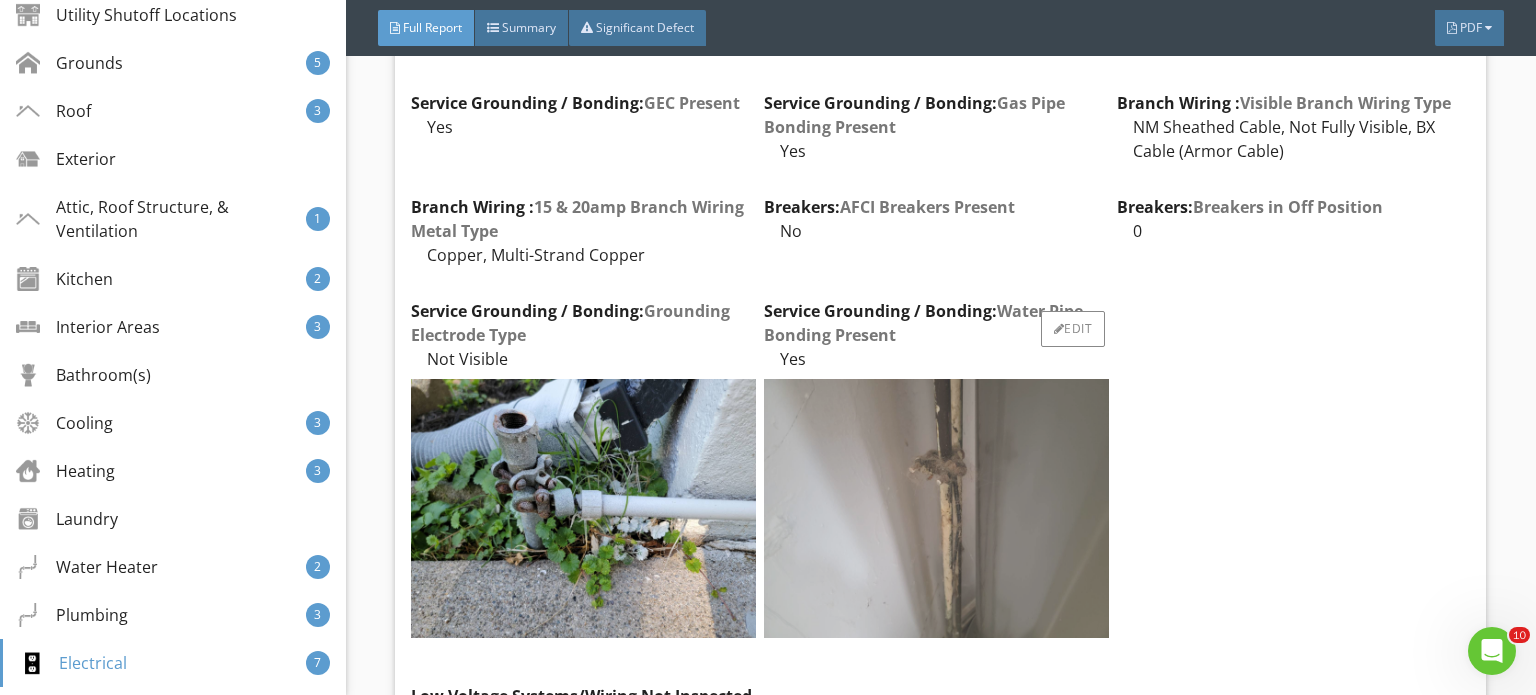scroll, scrollTop: 25747, scrollLeft: 0, axis: vertical 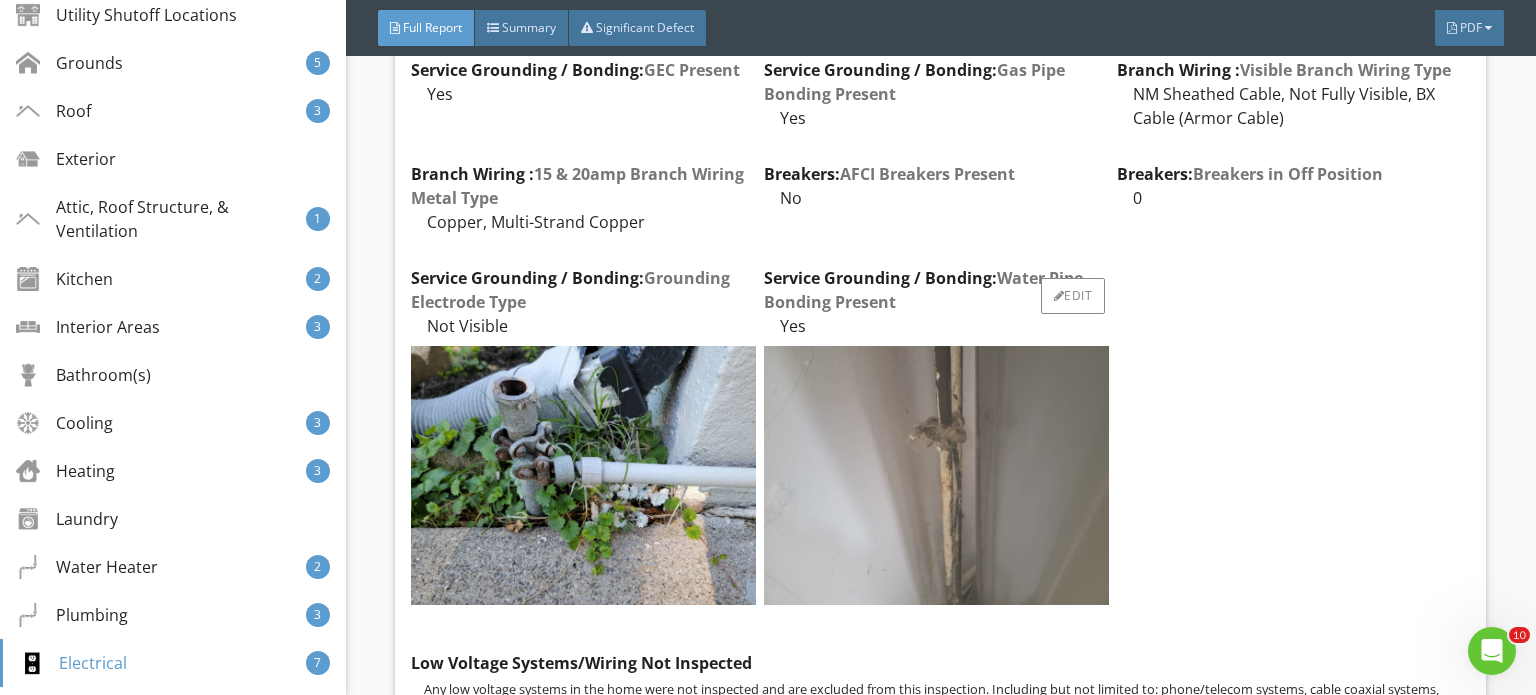 click at bounding box center [936, 475] 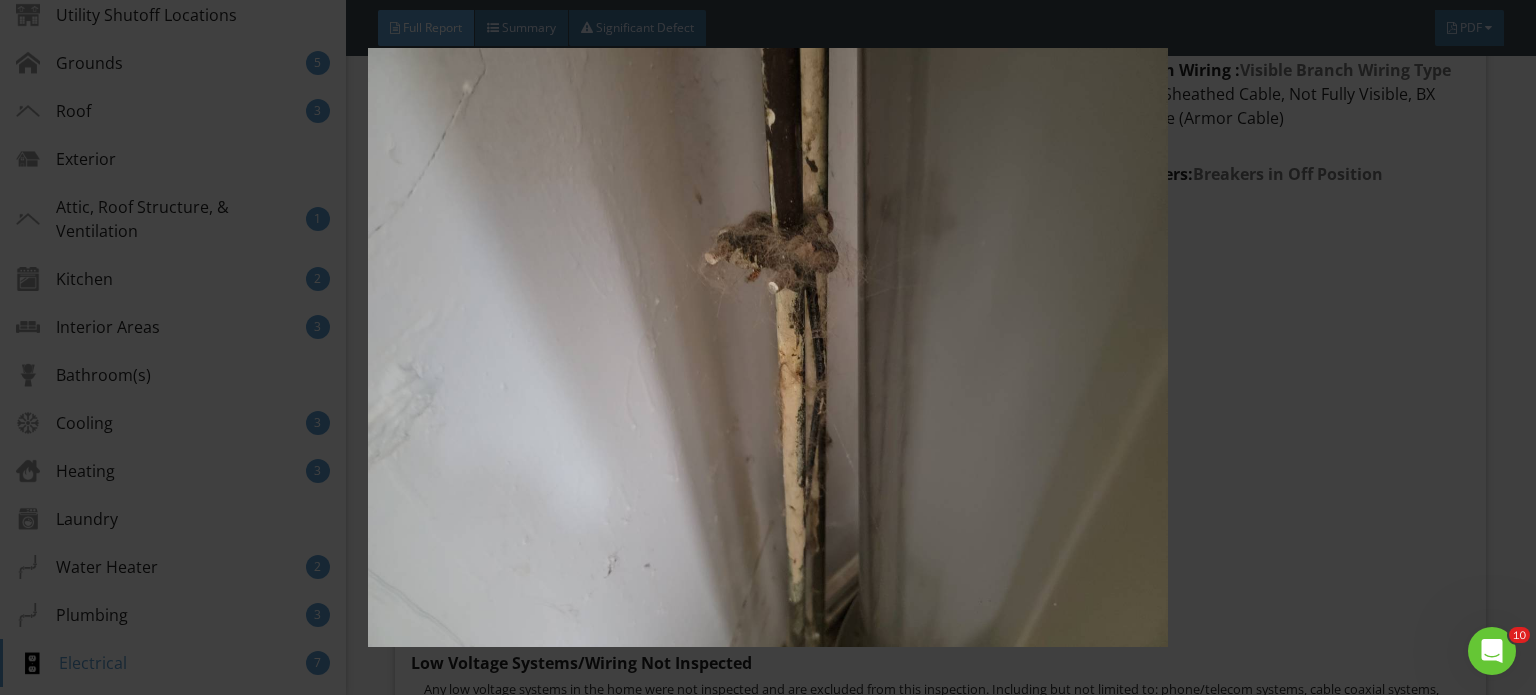 click at bounding box center [768, 347] 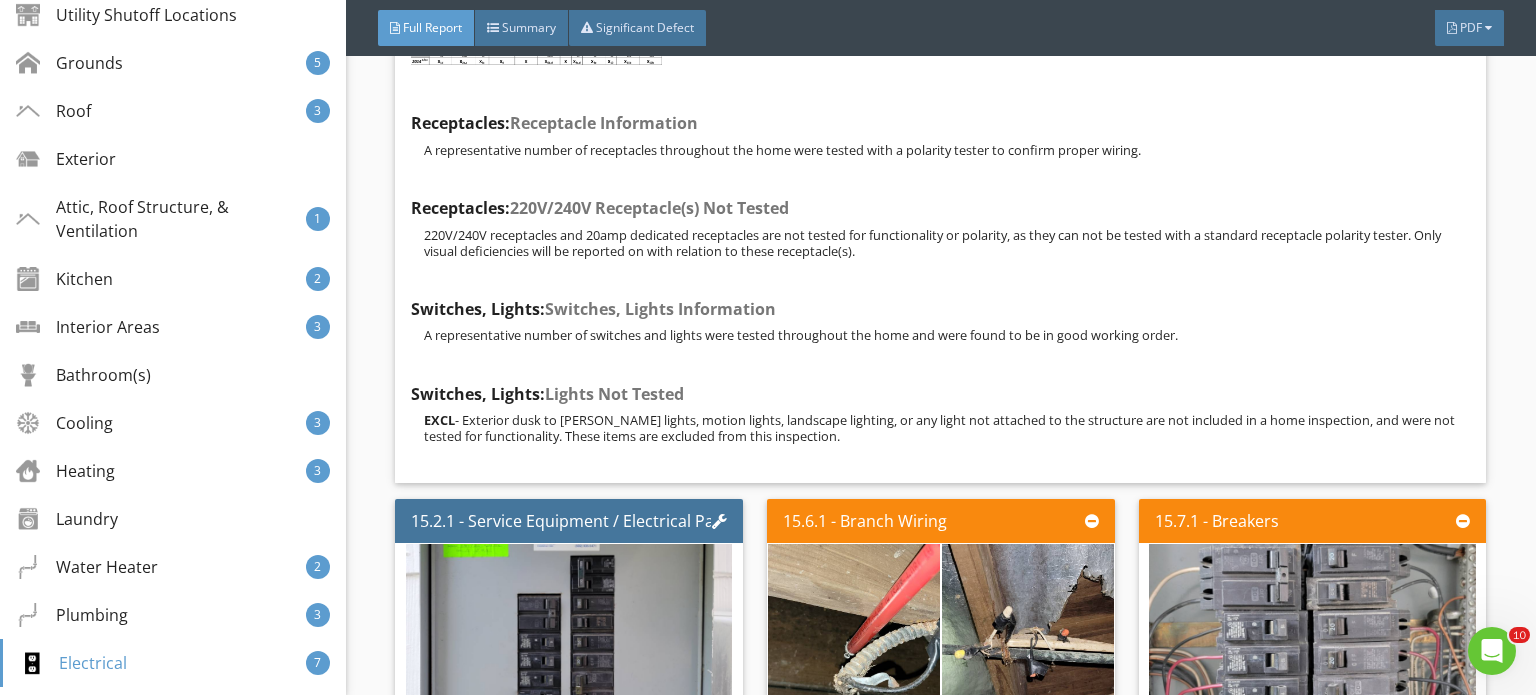 scroll, scrollTop: 28347, scrollLeft: 0, axis: vertical 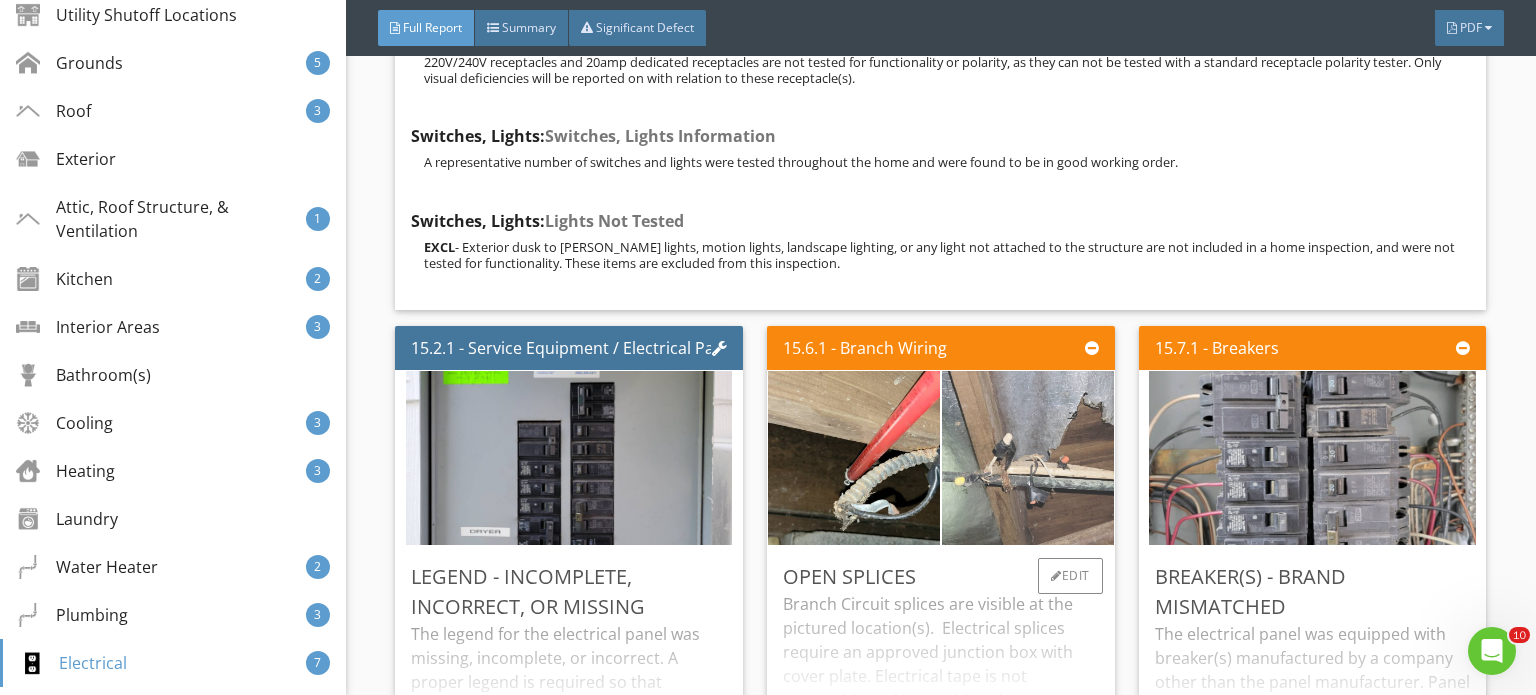 click at bounding box center [1028, 457] 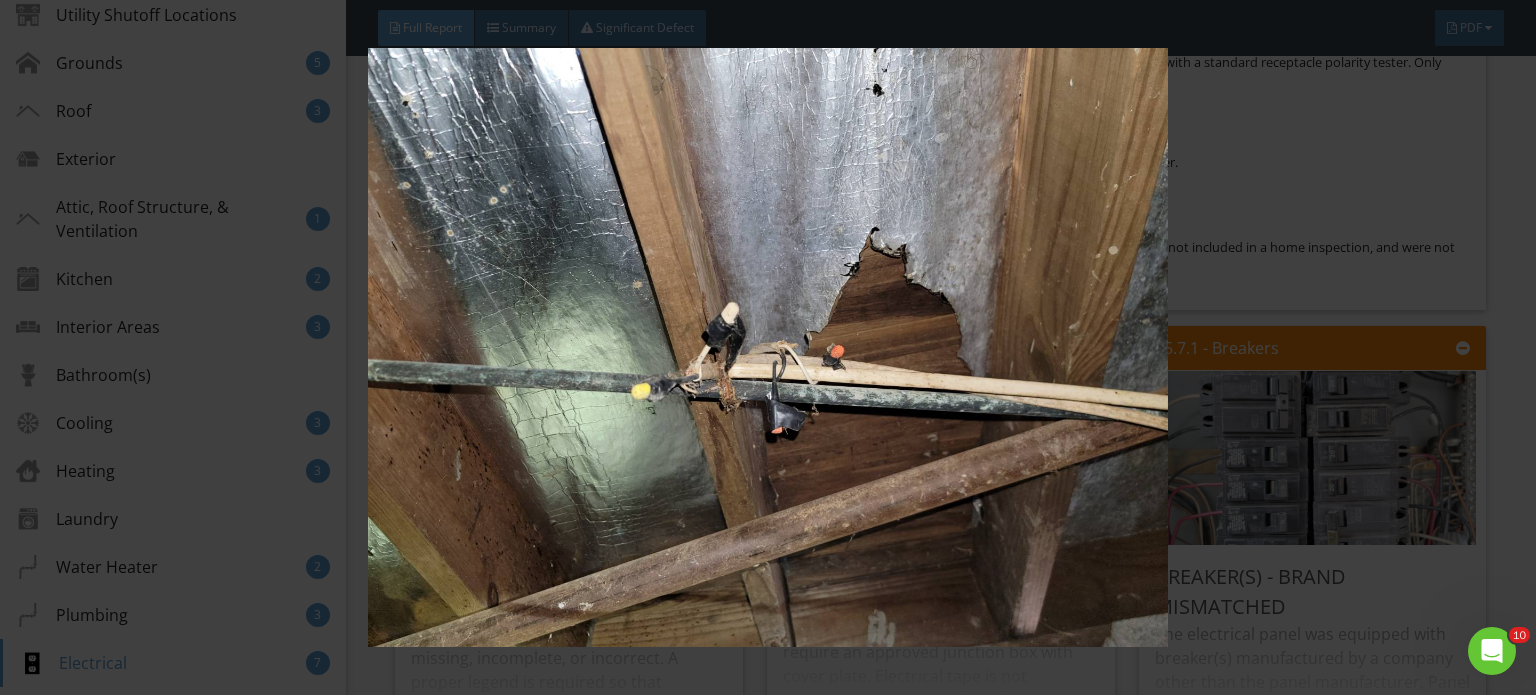 click at bounding box center (768, 347) 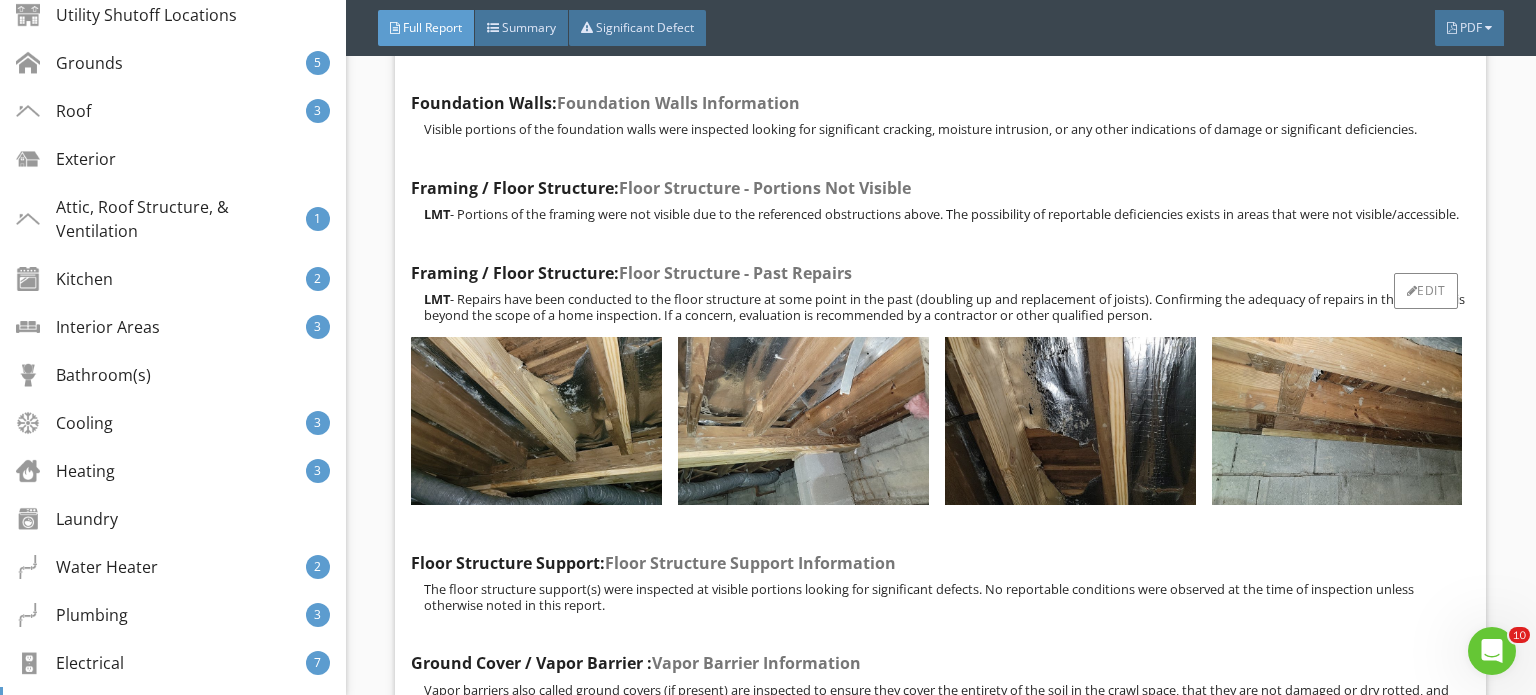 scroll, scrollTop: 30947, scrollLeft: 0, axis: vertical 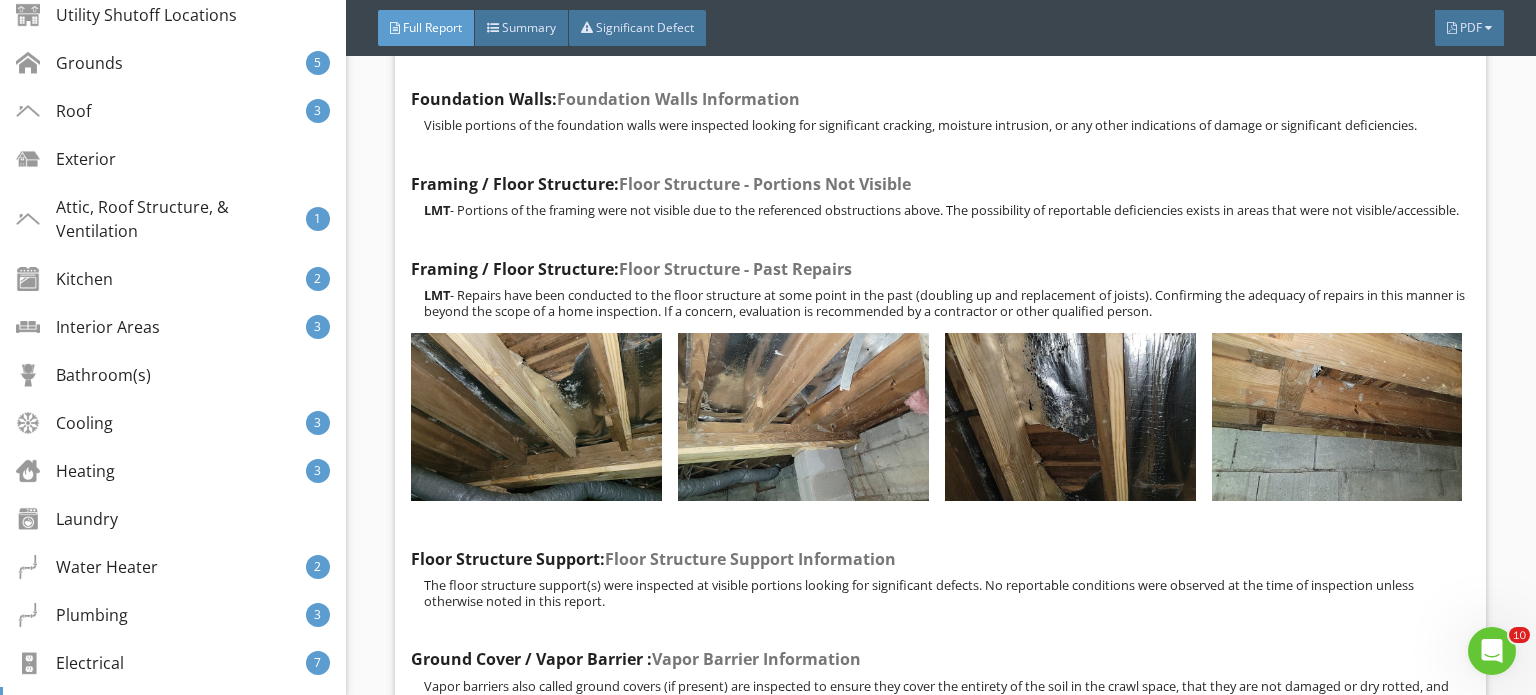 click on "Report Tools
509 W Evelyn Ave
Louisville, KY 40215
05/01/2024  9:00 am     Inspector   Ryan Olson     InterNachi Certified Home Inspector, AARST/NRPP Radon Certified     Agent   Danny Gulley   Jimmy Welch Team             Full Report     Summary     Significant Defect     PDF
1 -
Inspection Information
Edit Section
Information
Standards
In Attendance
Inspector, Client(s), Buyer's Agent, Pest Control Inspector
Edit
Occupancy
Vacant
Edit
Type of Building
Single Family
Edit
Construction Year (Pulled From Online Sources)       1950
Edit
Inspection Type
Pre-purchase
Edit
Termite Inspection (WDO)
Yes- Scheduled during or after home inspection
Edit" at bounding box center (941, -12476) 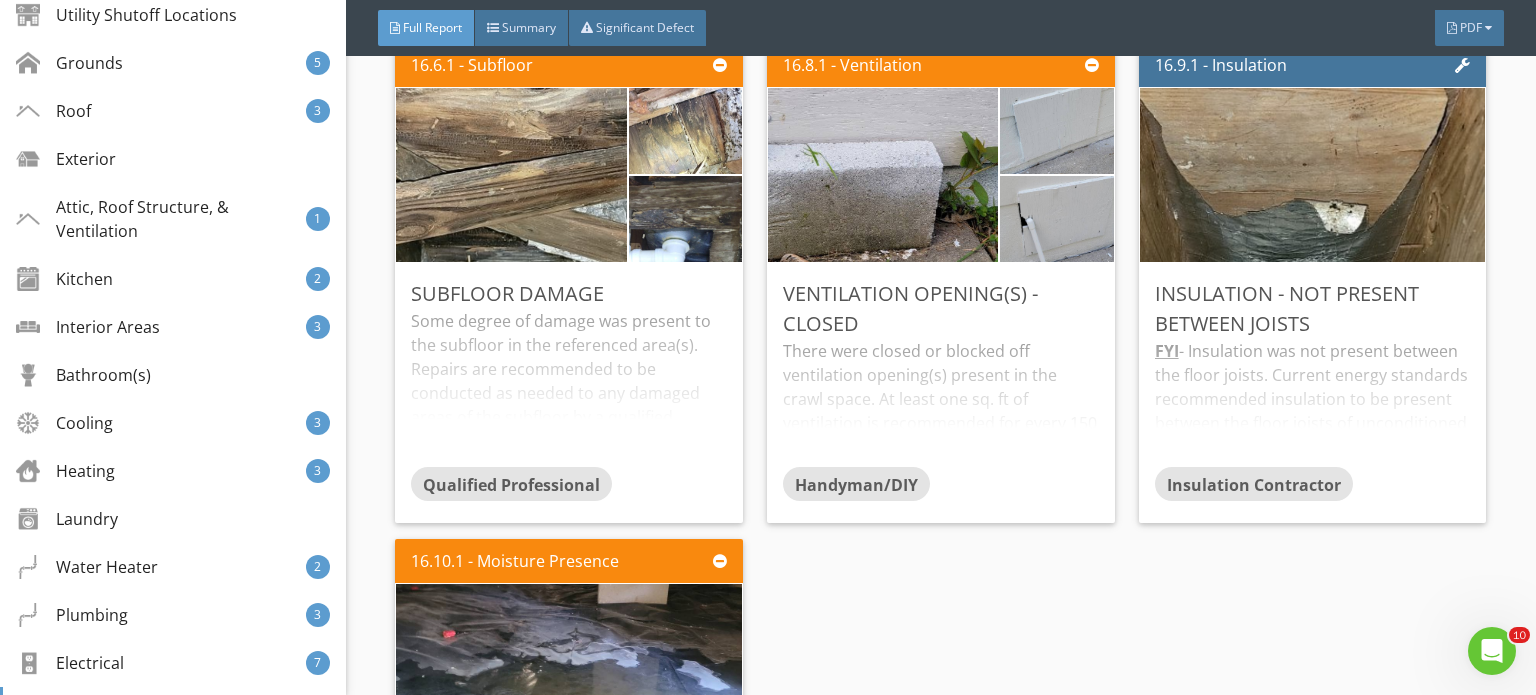 scroll, scrollTop: 32347, scrollLeft: 0, axis: vertical 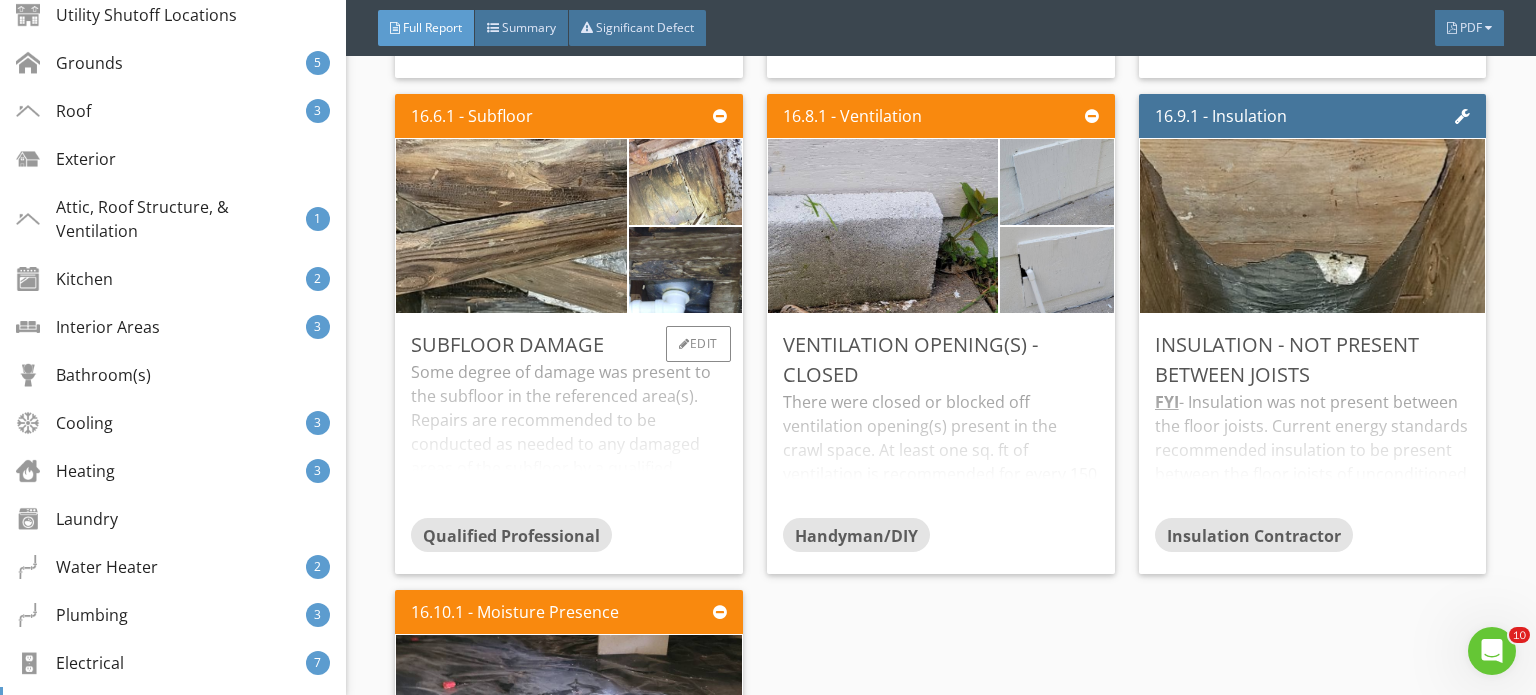 click on "Some degree of damage was present to the subfloor in the referenced area(s). Repairs are recommended to be conducted as needed to any damaged areas of the subfloor by a qualified contractor." at bounding box center (569, 439) 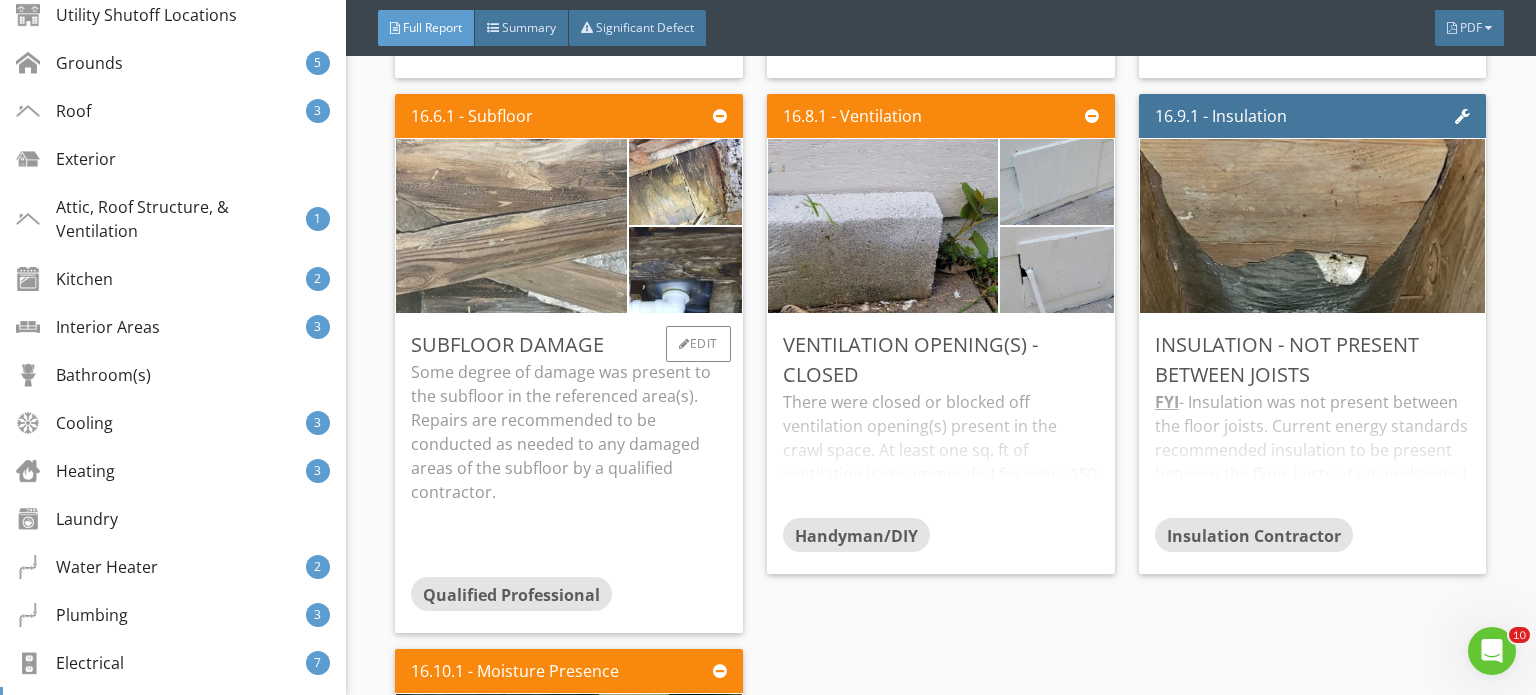 click at bounding box center [511, 226] 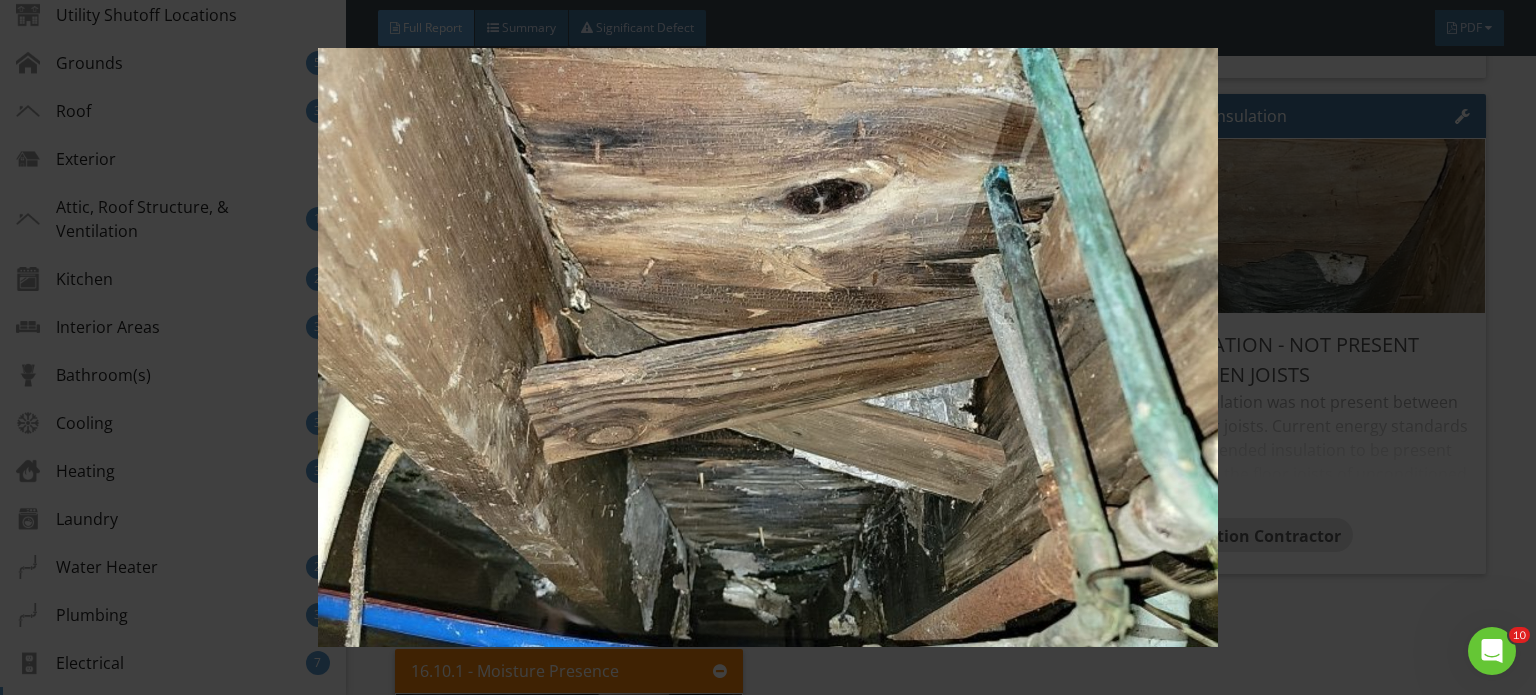 click at bounding box center [768, 347] 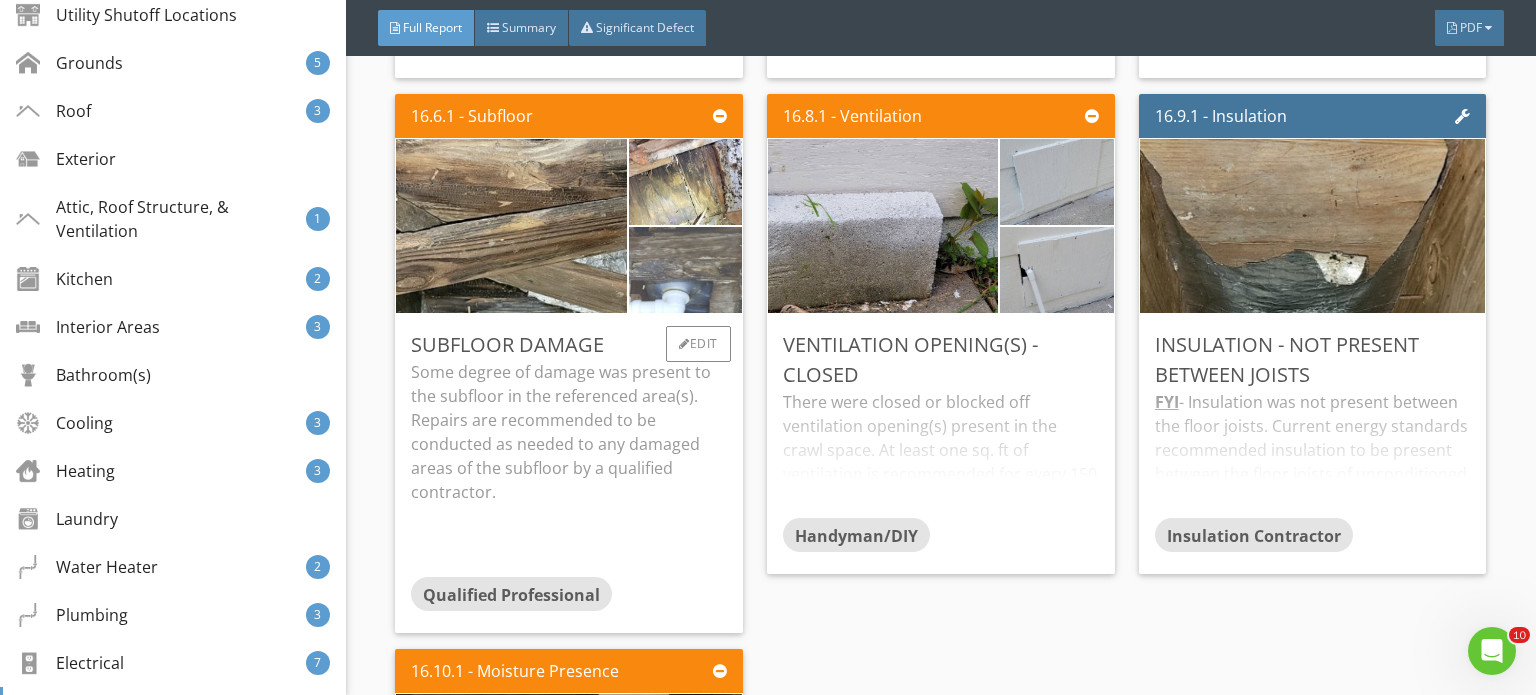 click at bounding box center [685, 270] 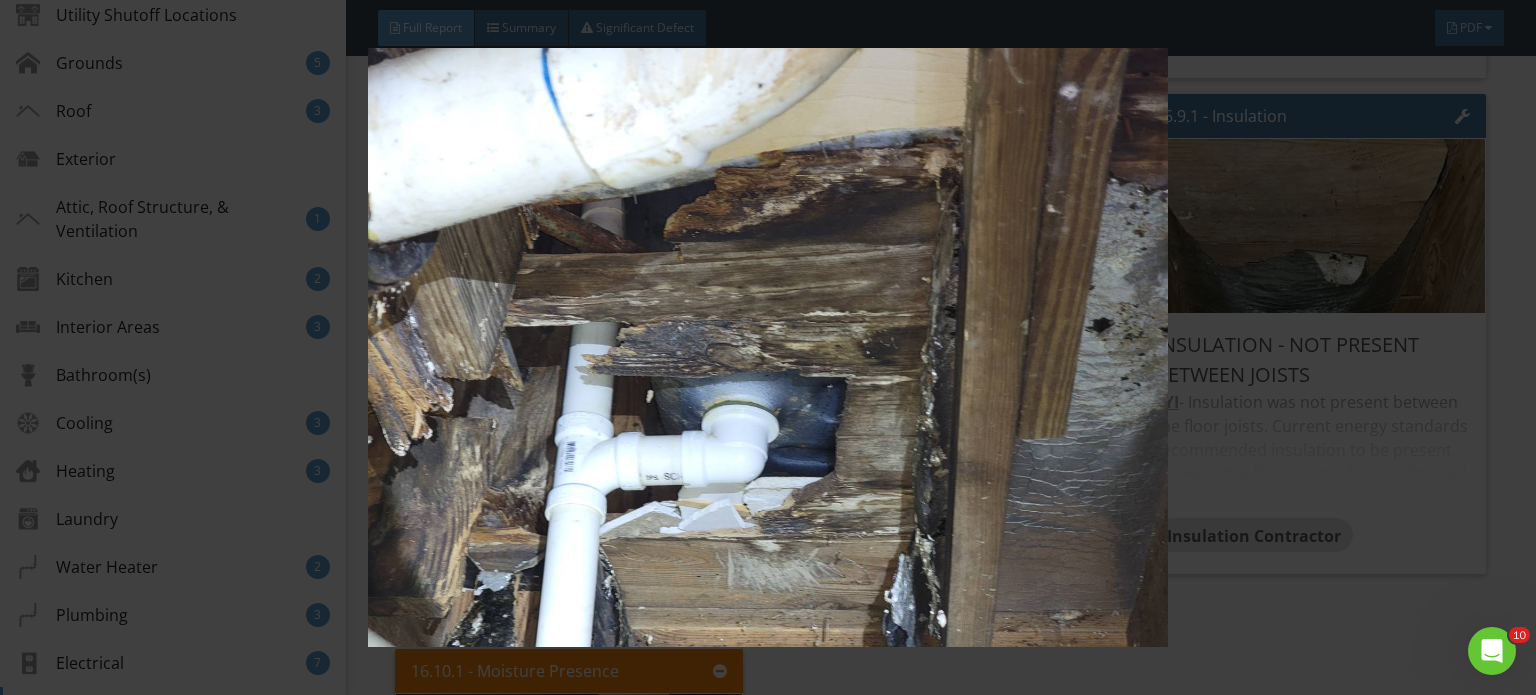 click at bounding box center [768, 347] 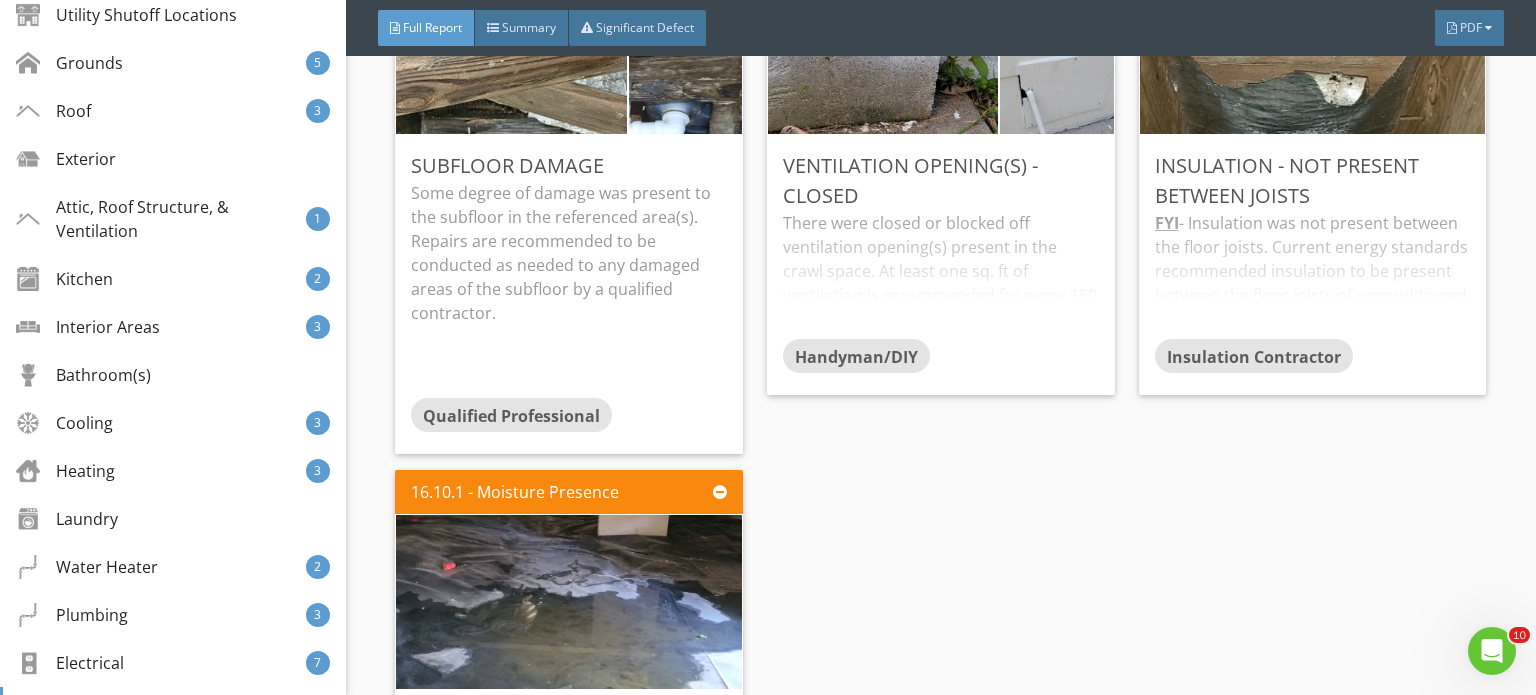 scroll, scrollTop: 32647, scrollLeft: 0, axis: vertical 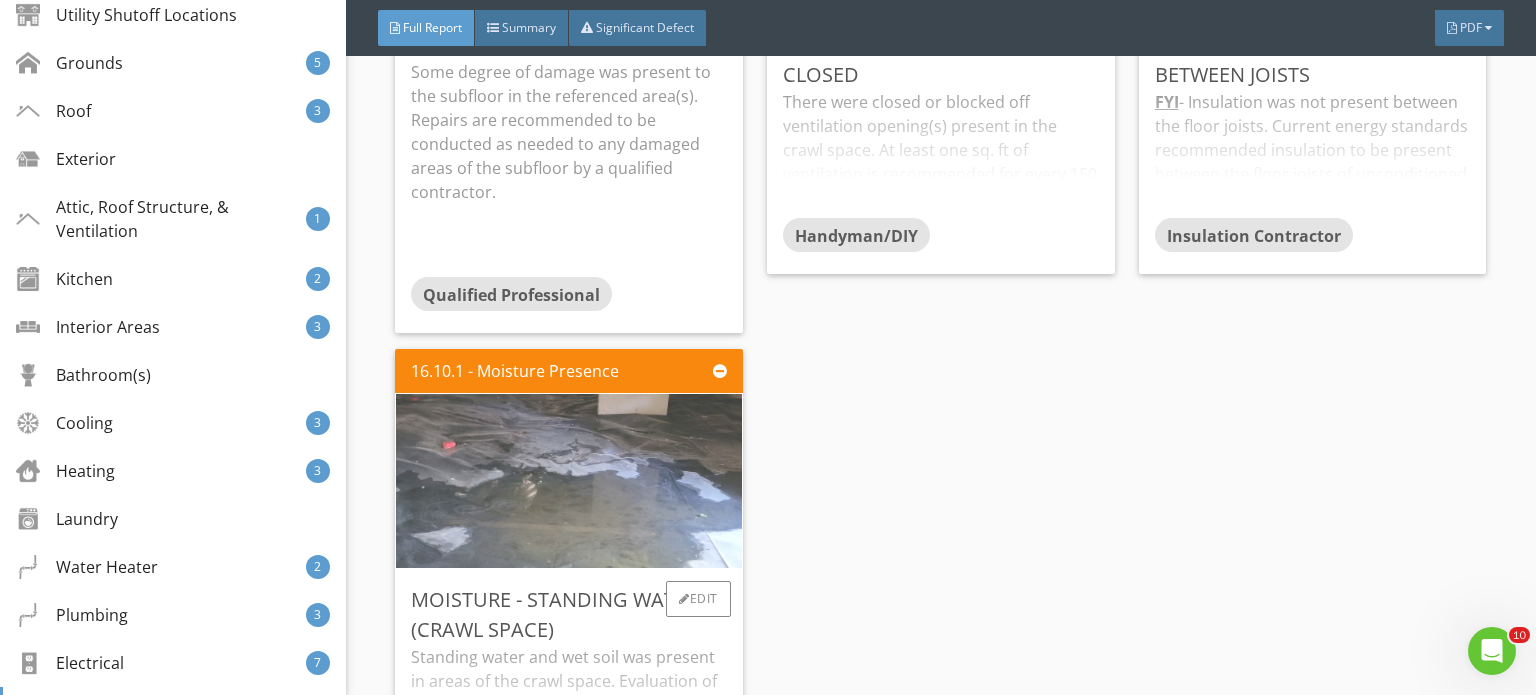 click at bounding box center (569, 481) 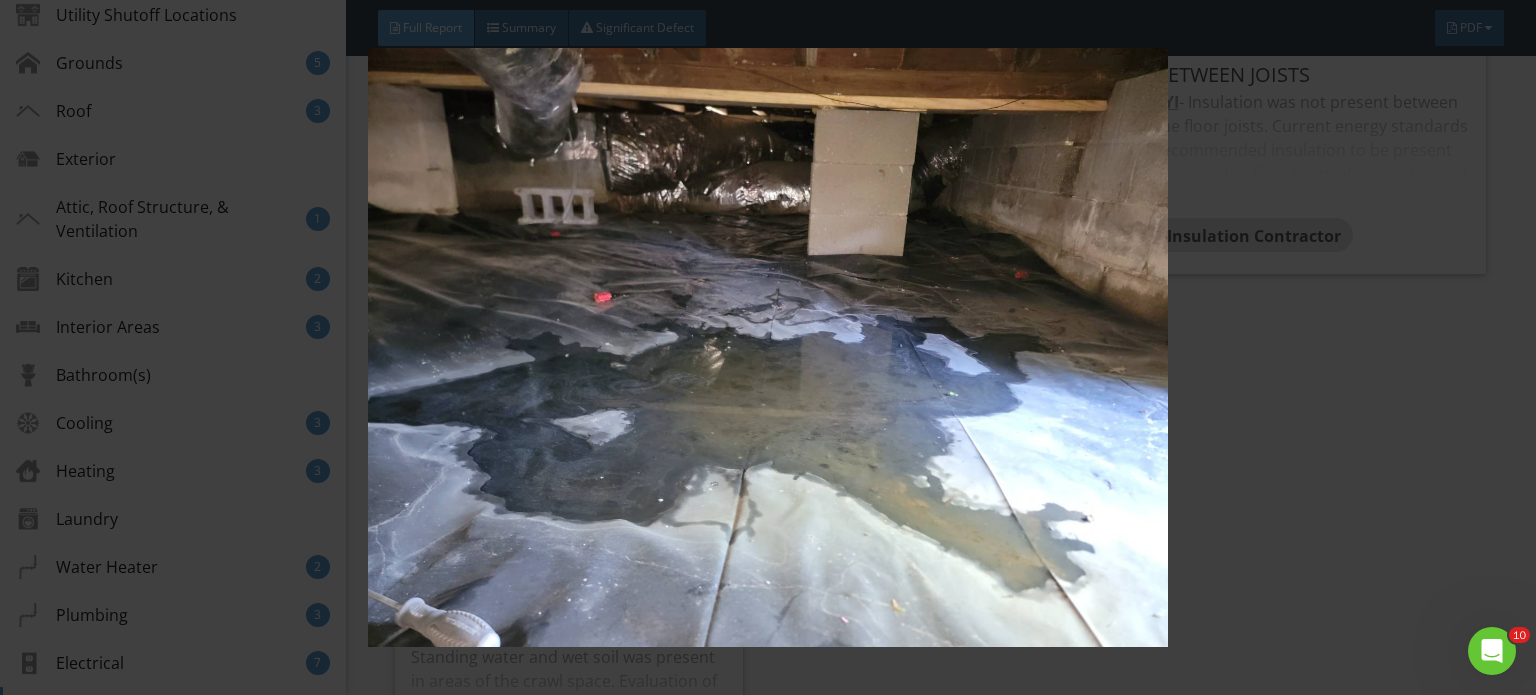 click at bounding box center [768, 347] 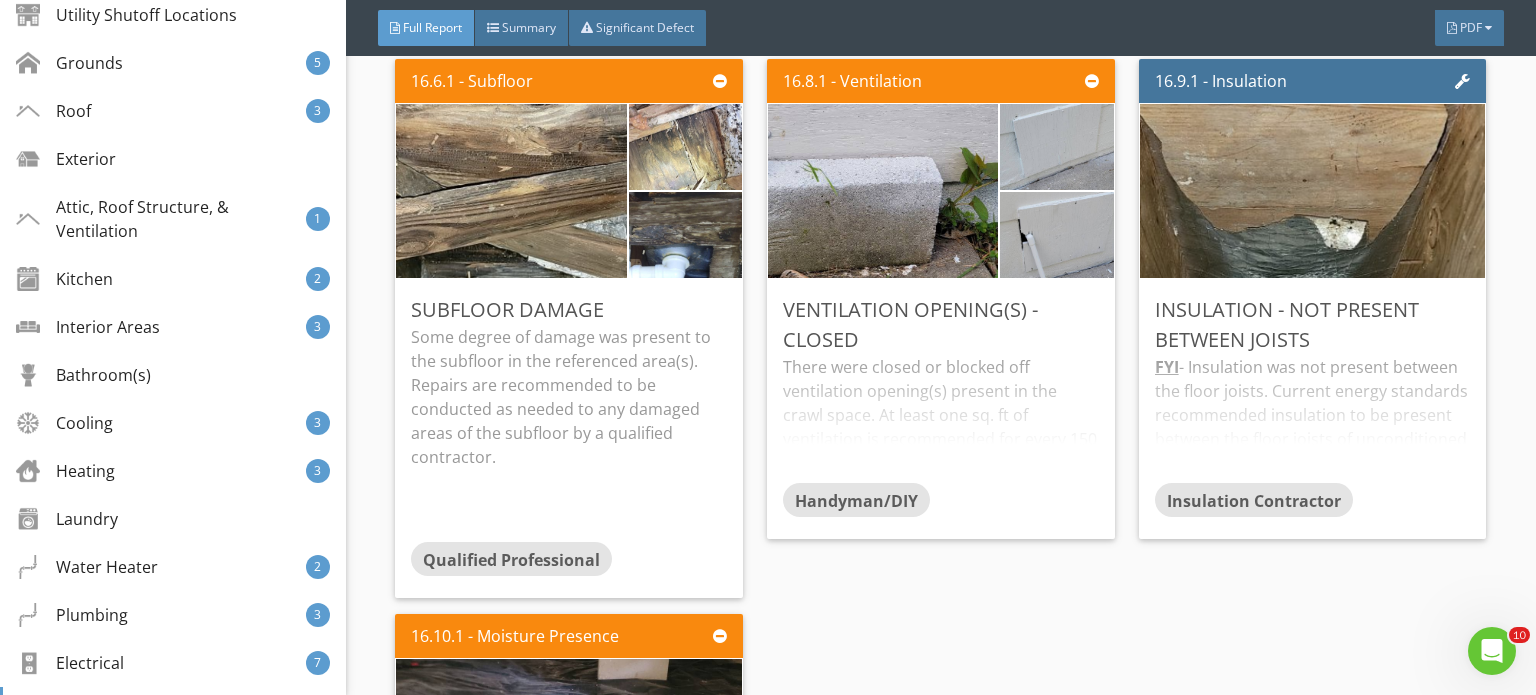 scroll, scrollTop: 32347, scrollLeft: 0, axis: vertical 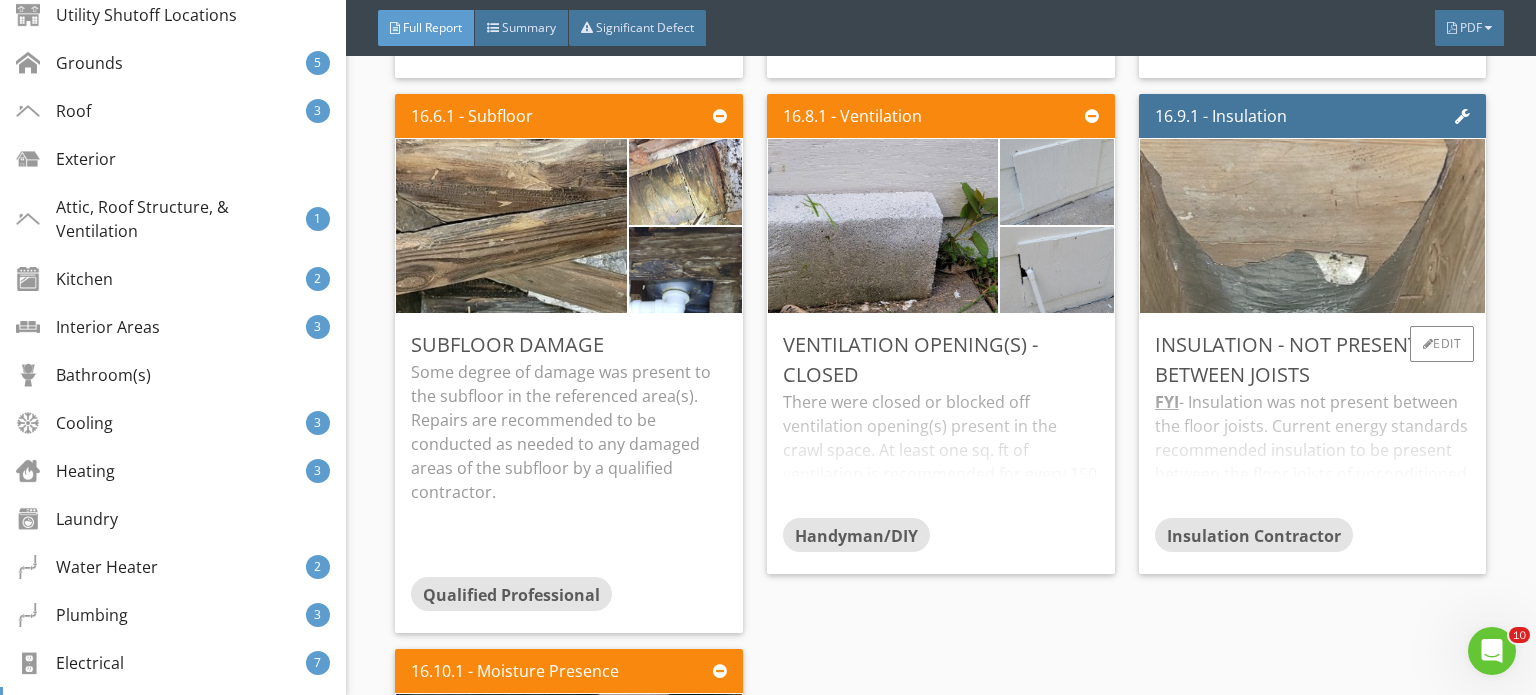 click at bounding box center (1312, 225) 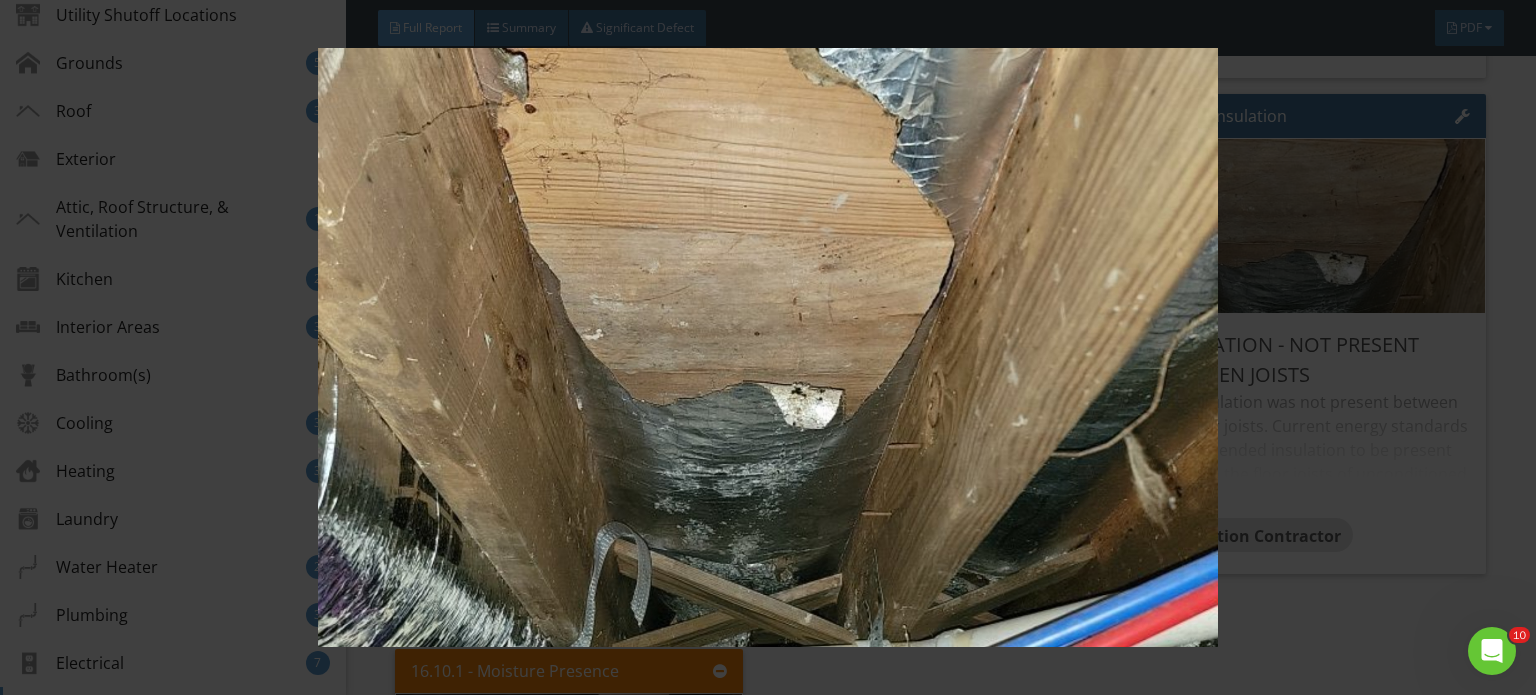click at bounding box center (768, 347) 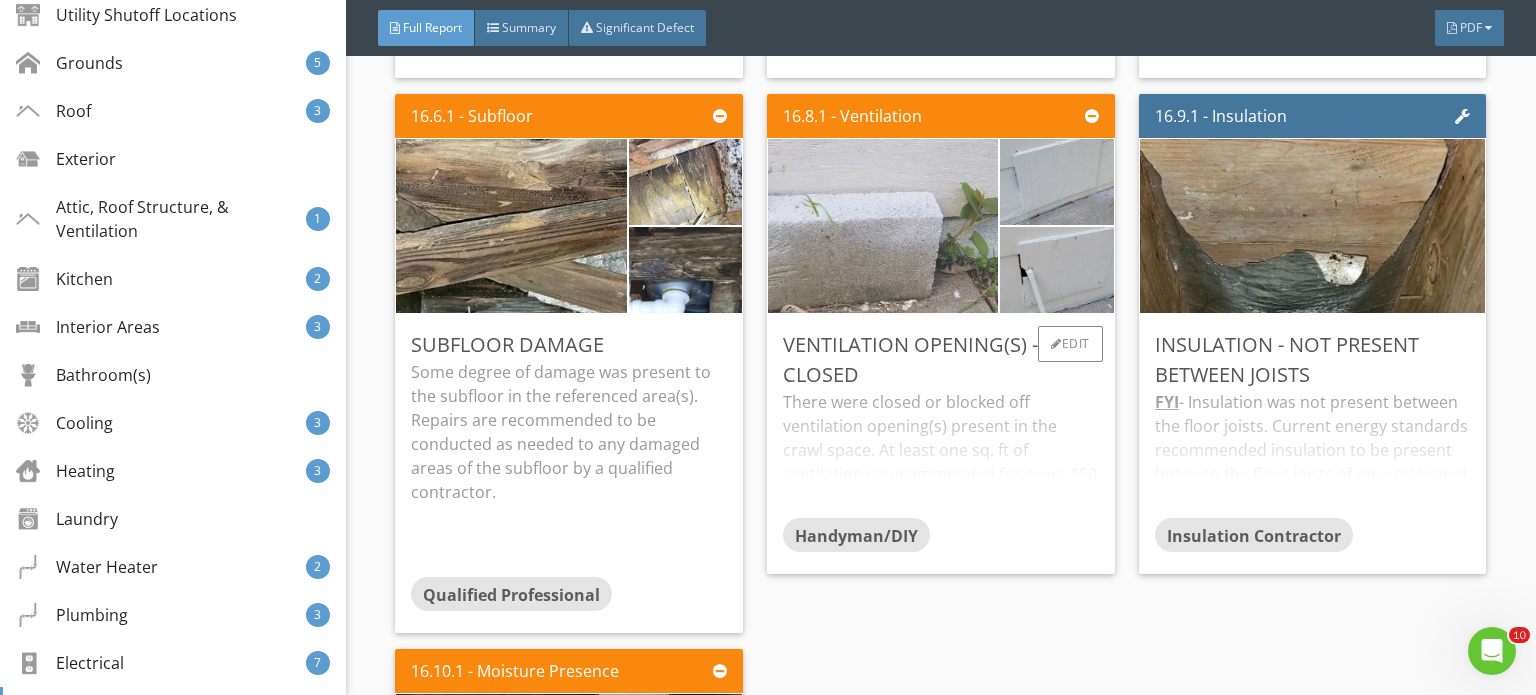 click at bounding box center (883, 226) 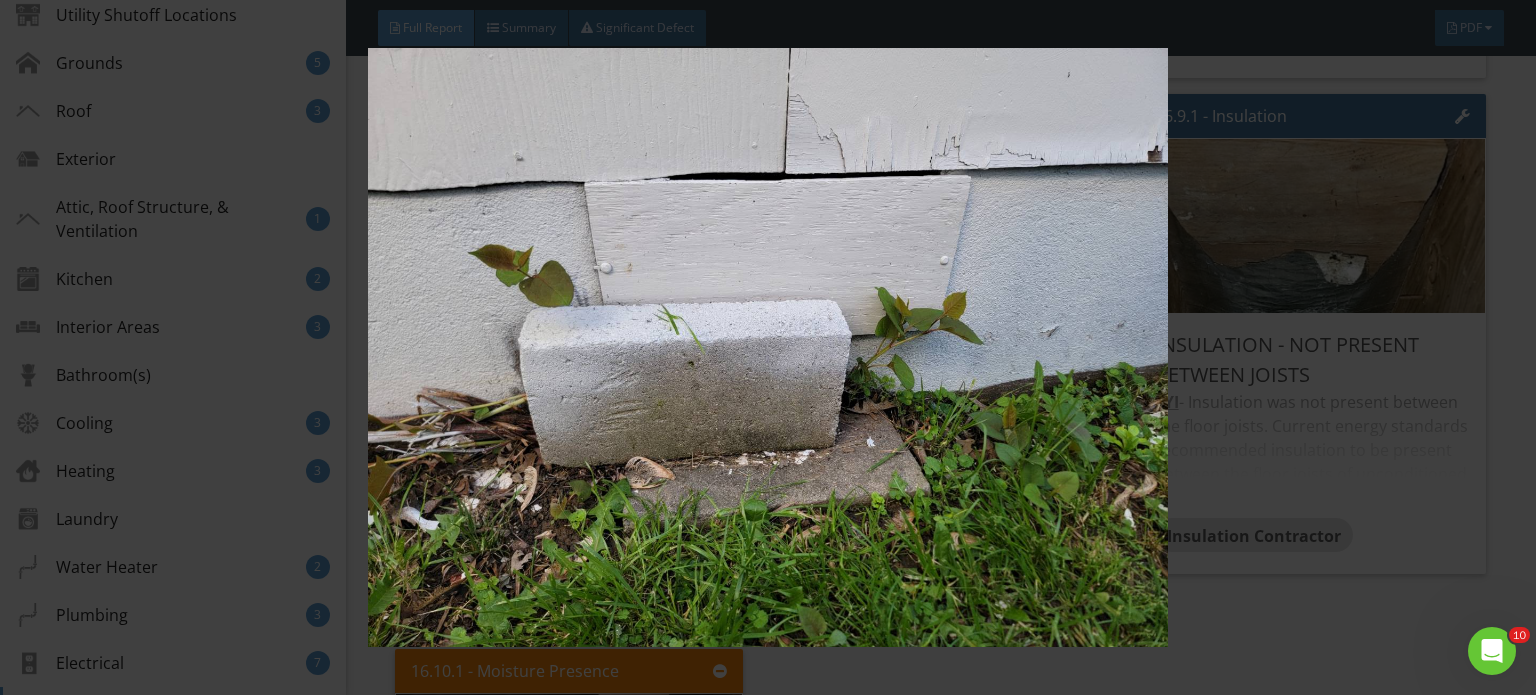 click at bounding box center (768, 347) 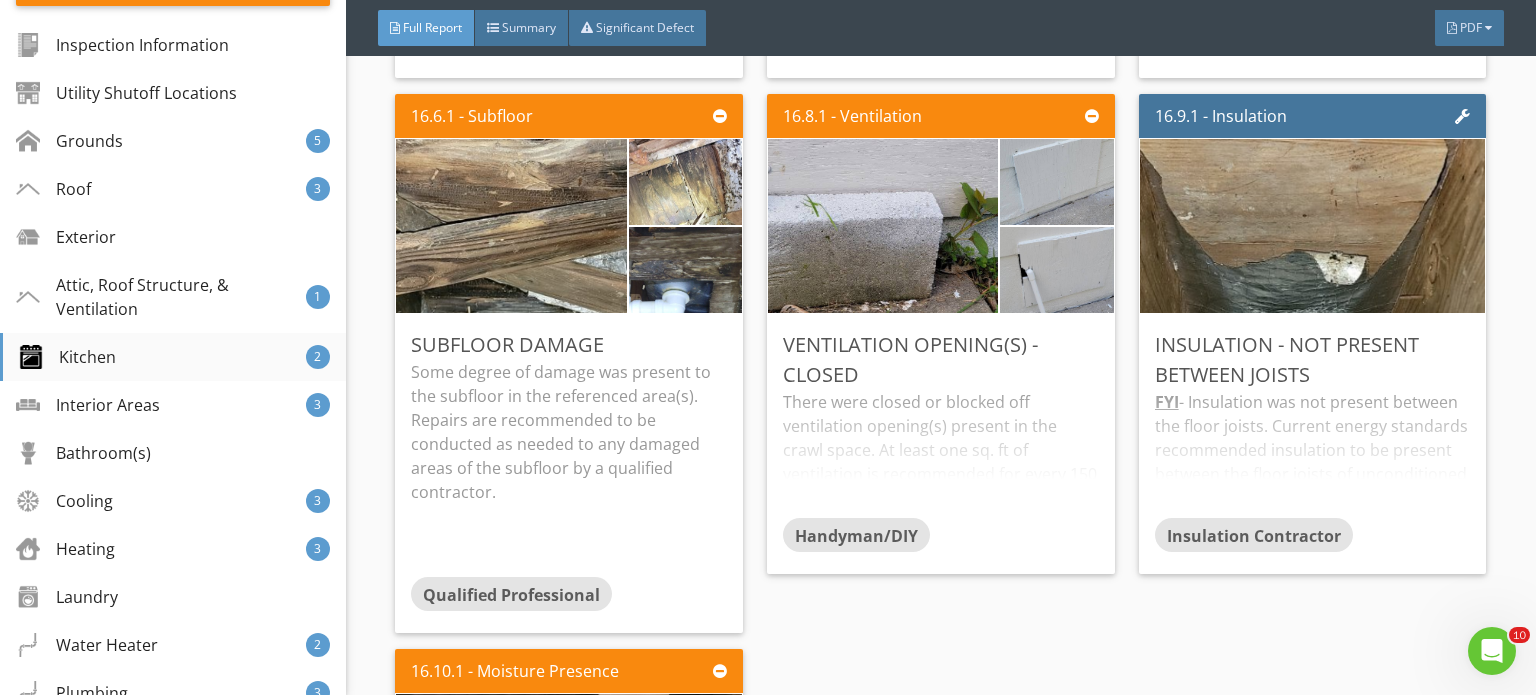 scroll, scrollTop: 361, scrollLeft: 0, axis: vertical 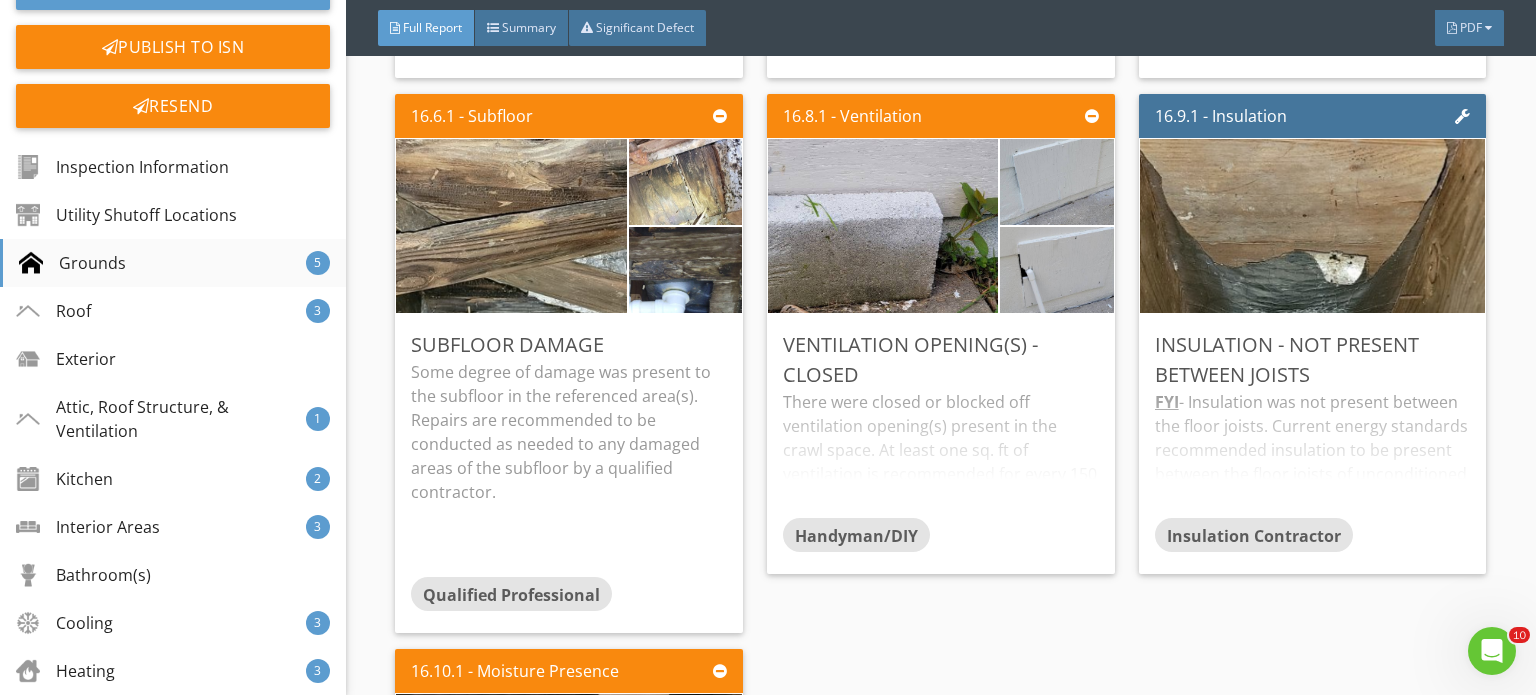 click on "Grounds" at bounding box center [72, 263] 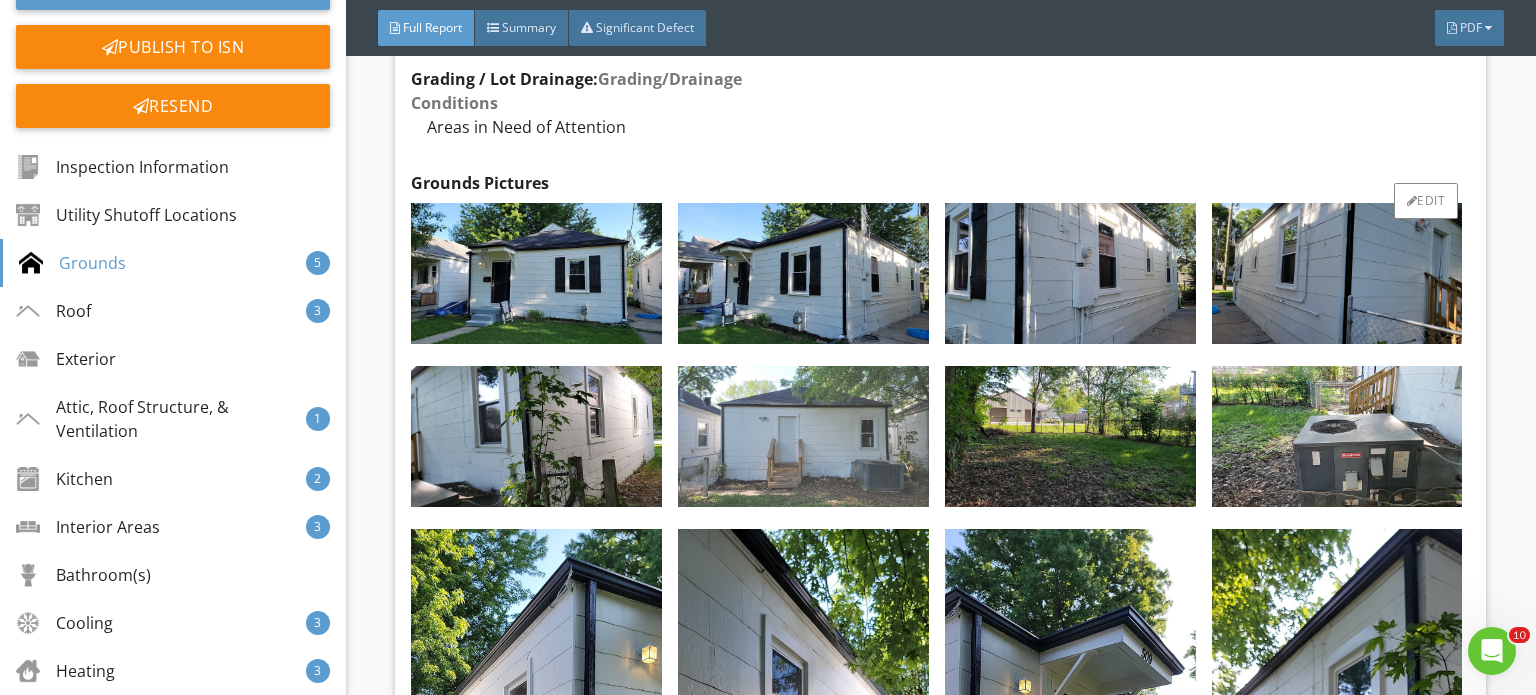 scroll, scrollTop: 4109, scrollLeft: 0, axis: vertical 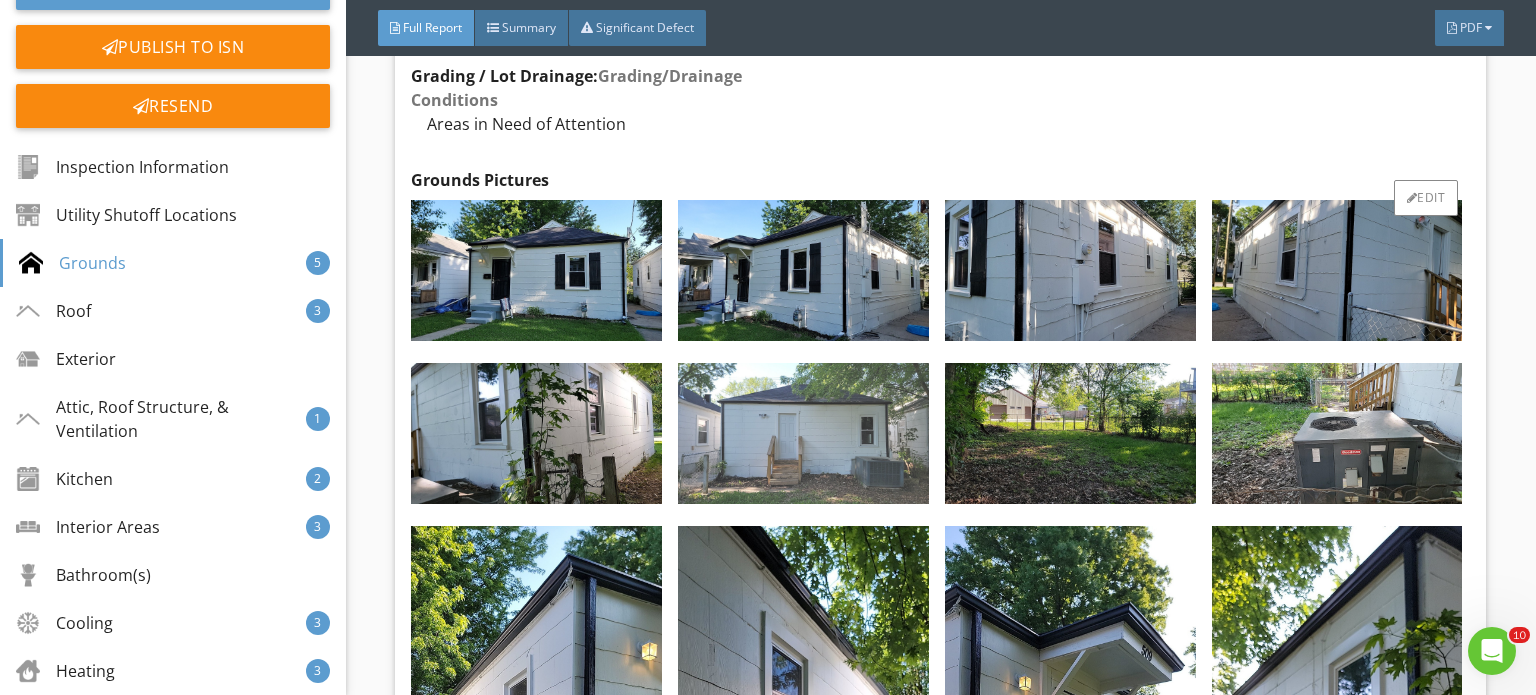 click at bounding box center [803, 433] 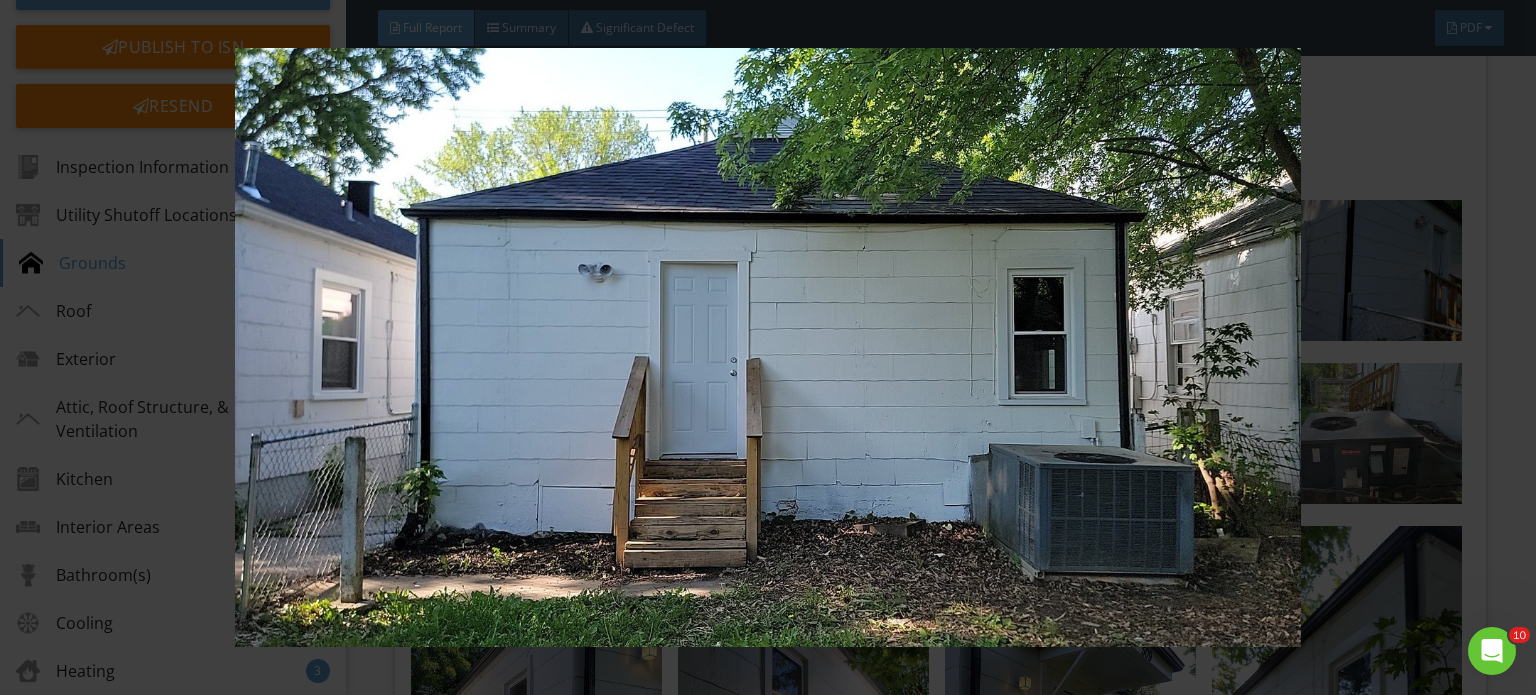 click at bounding box center [768, 347] 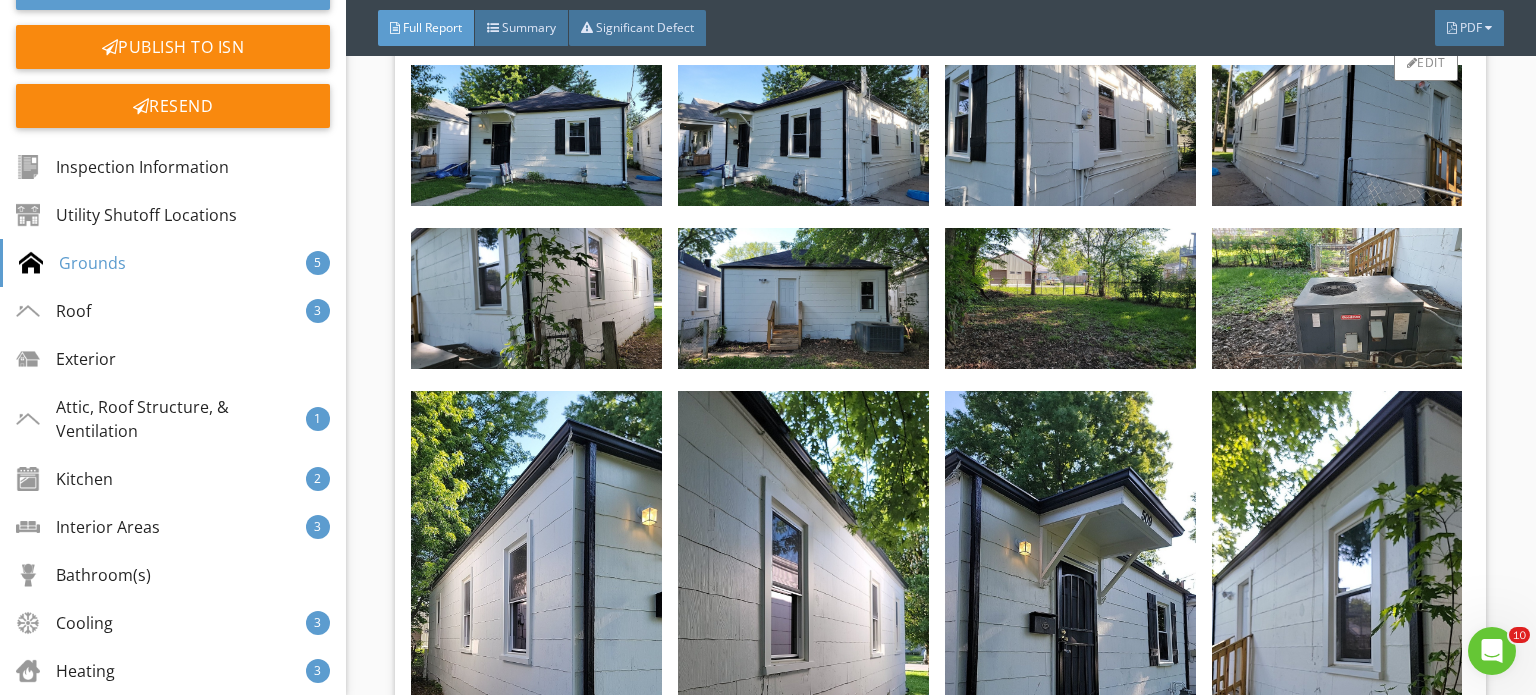 scroll, scrollTop: 4209, scrollLeft: 0, axis: vertical 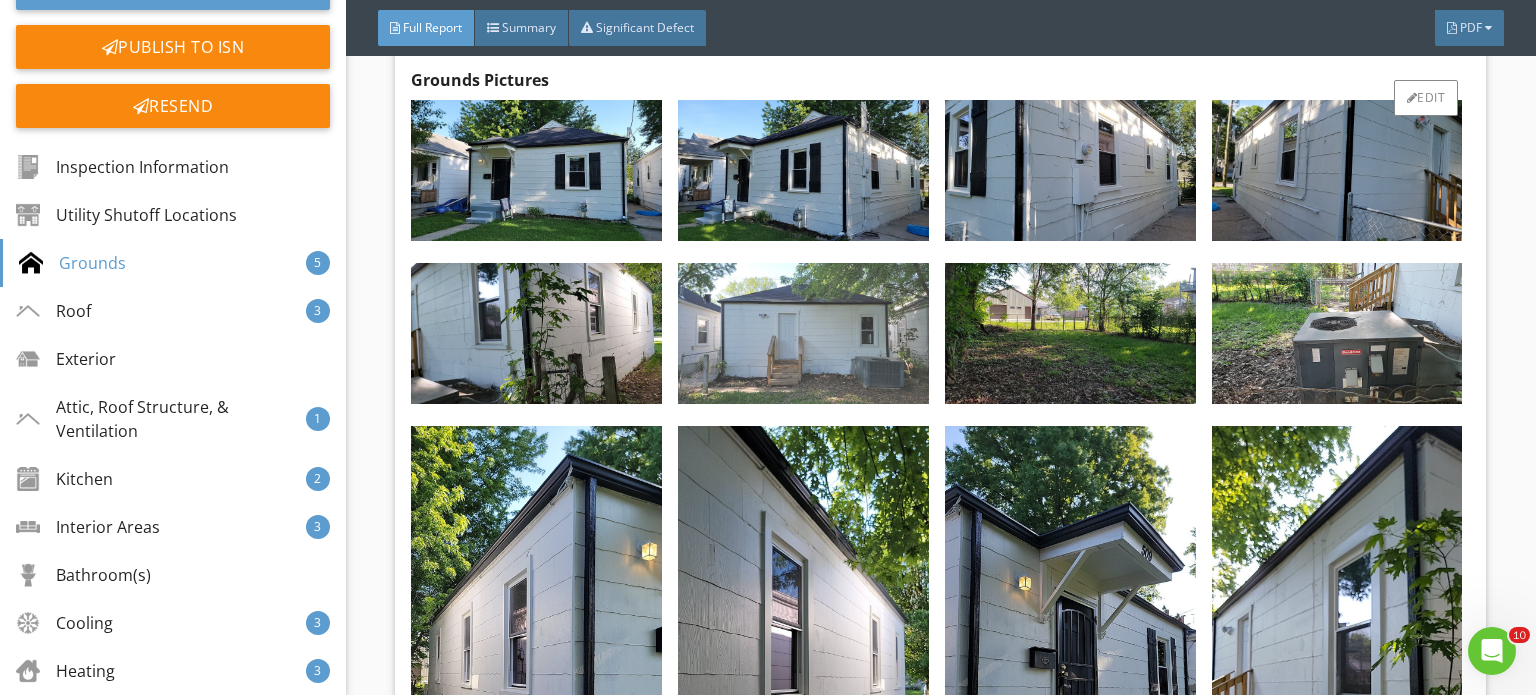 click at bounding box center (803, 333) 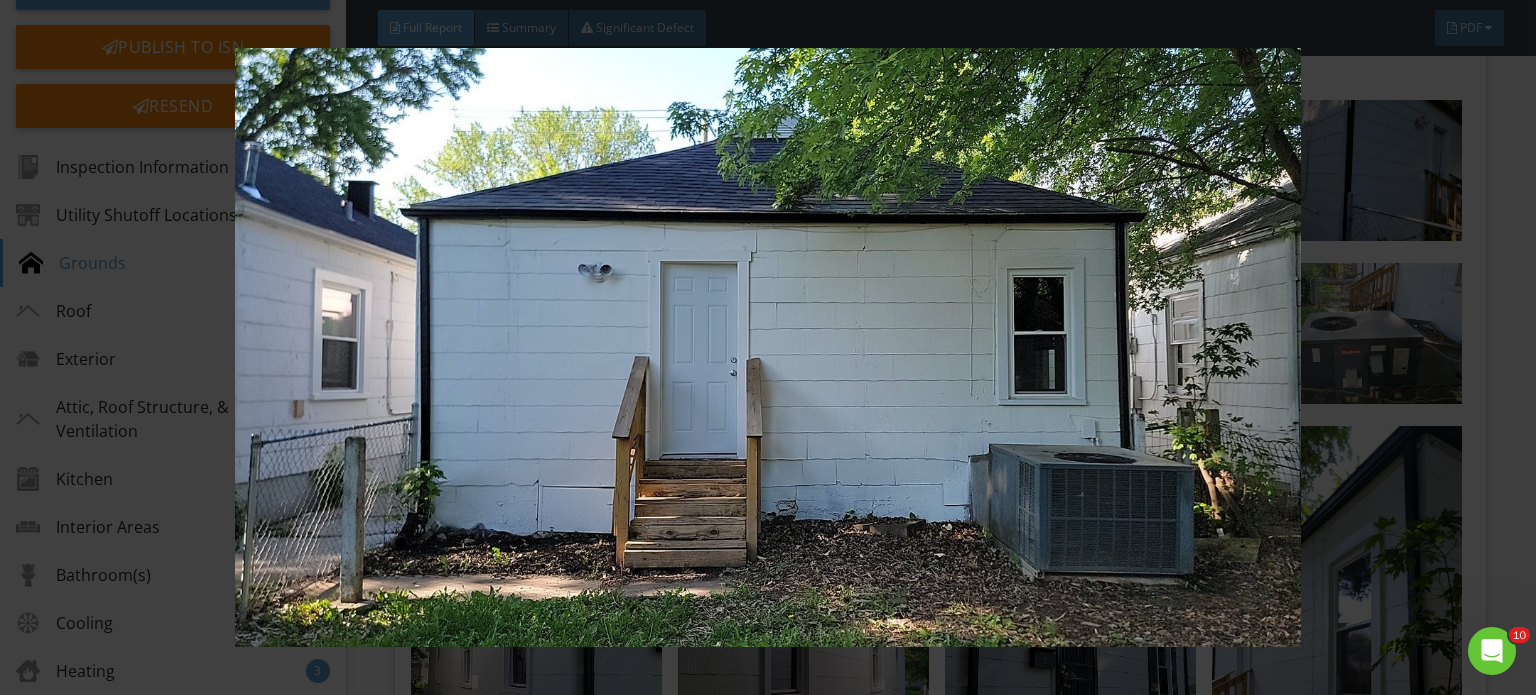 click at bounding box center (768, 347) 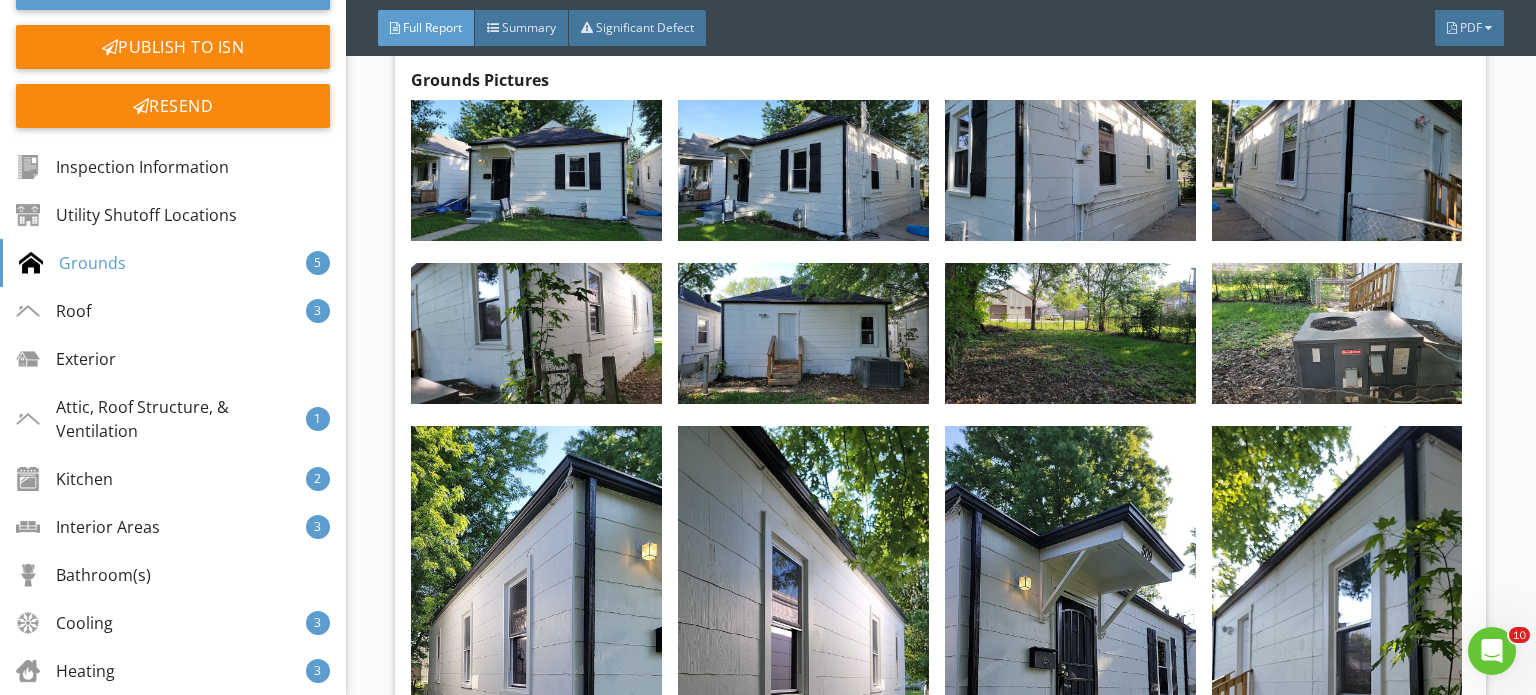 click at bounding box center (768, 347) 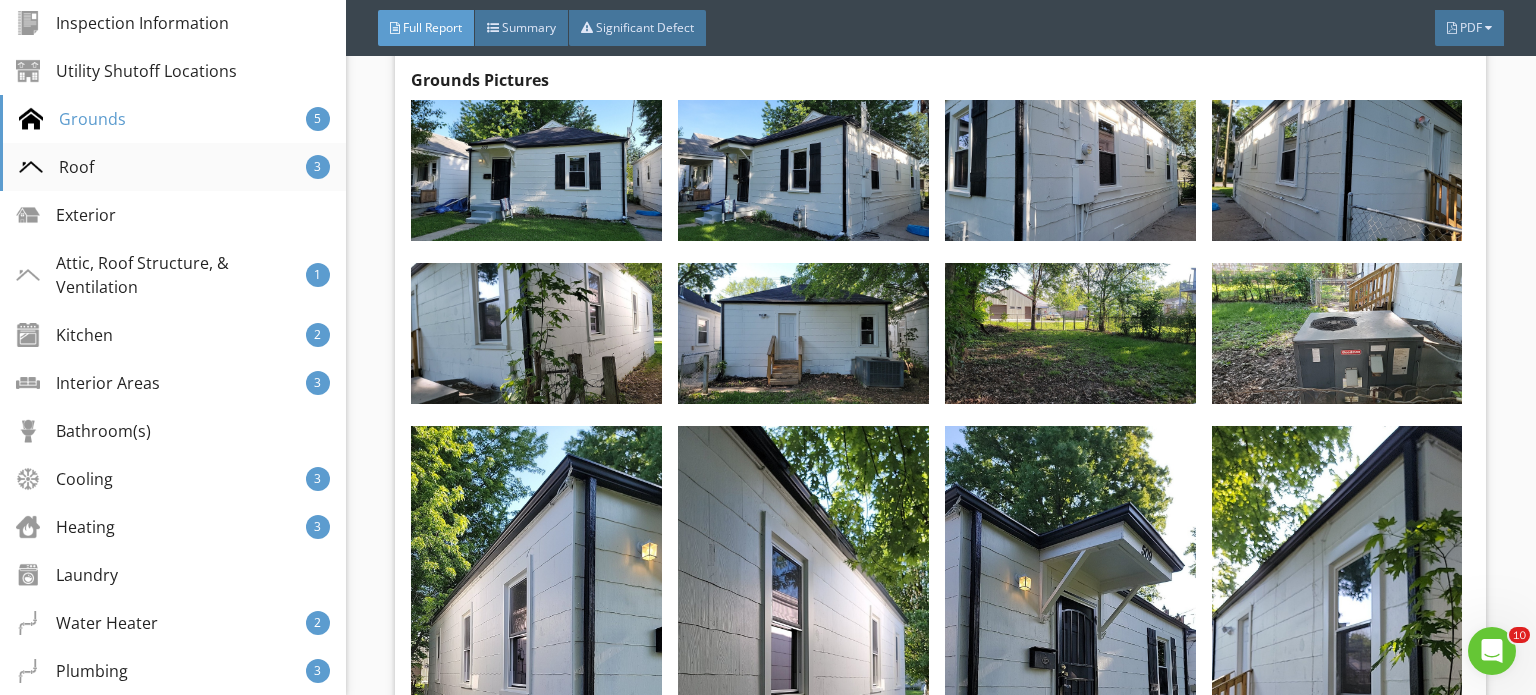 scroll, scrollTop: 861, scrollLeft: 0, axis: vertical 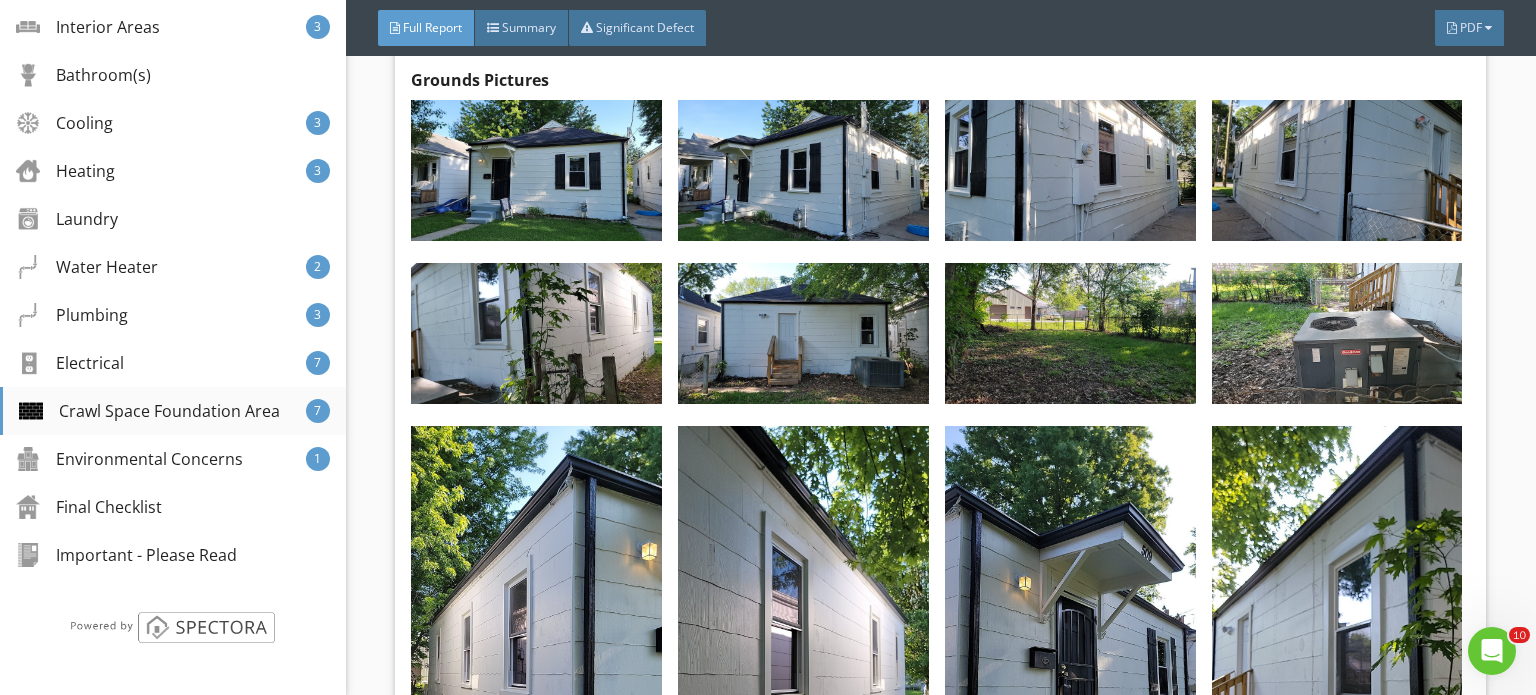 click on "Crawl Space Foundation Area" at bounding box center [149, 411] 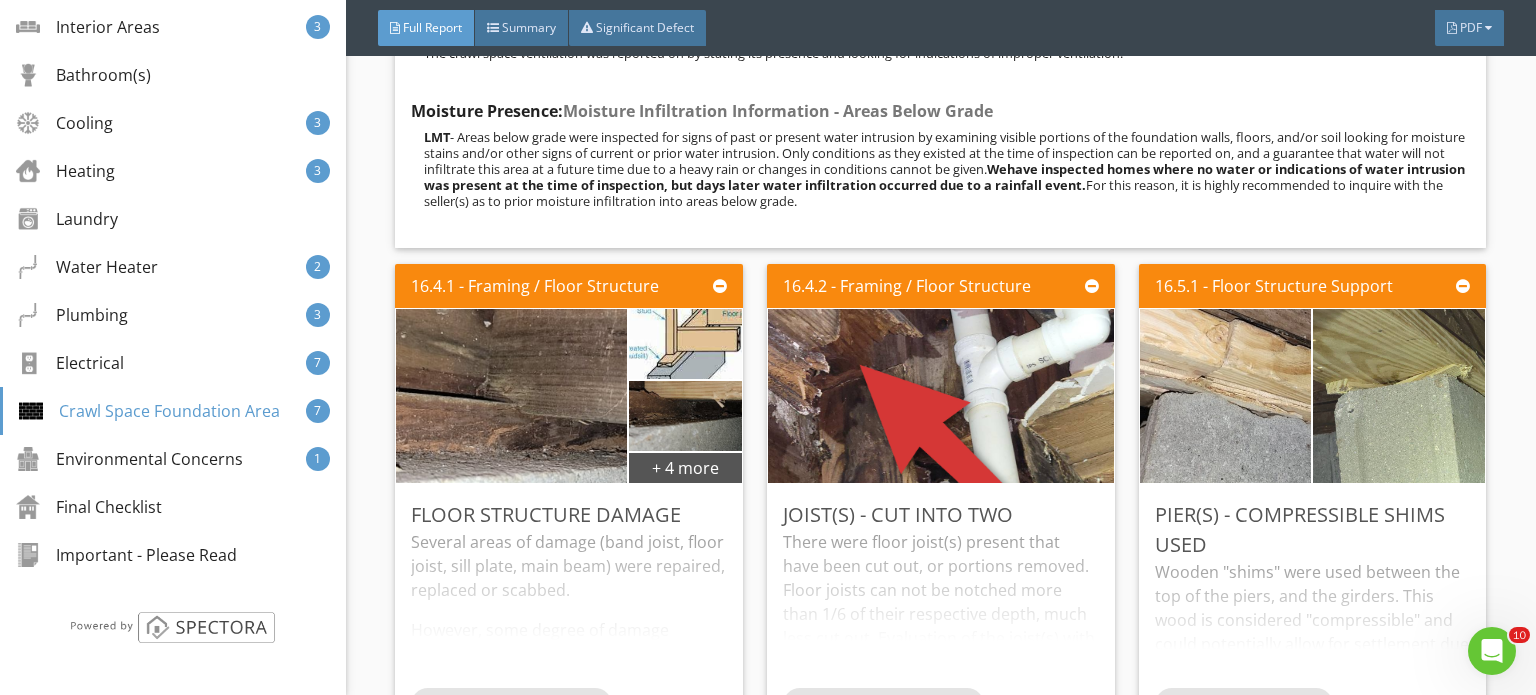 scroll, scrollTop: 31715, scrollLeft: 0, axis: vertical 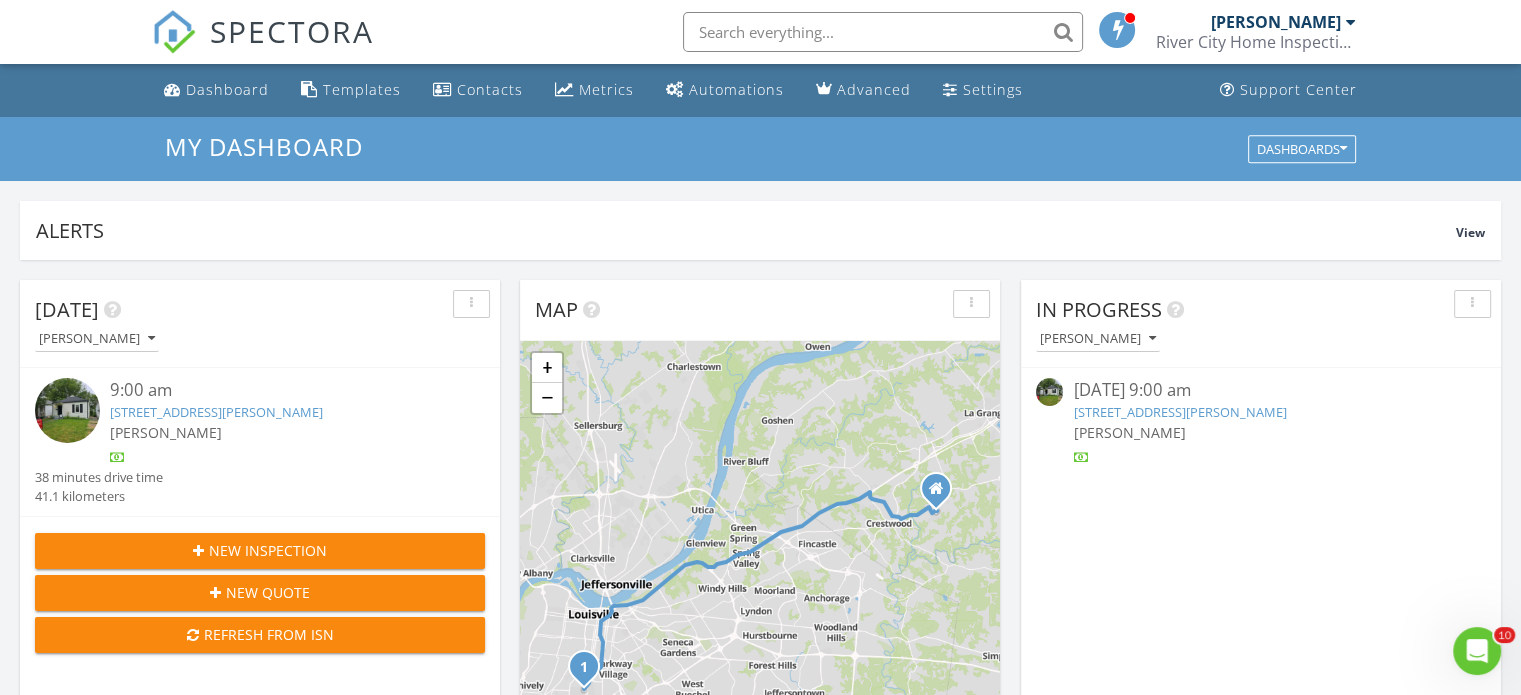 click on "[STREET_ADDRESS][PERSON_NAME]" at bounding box center [216, 412] 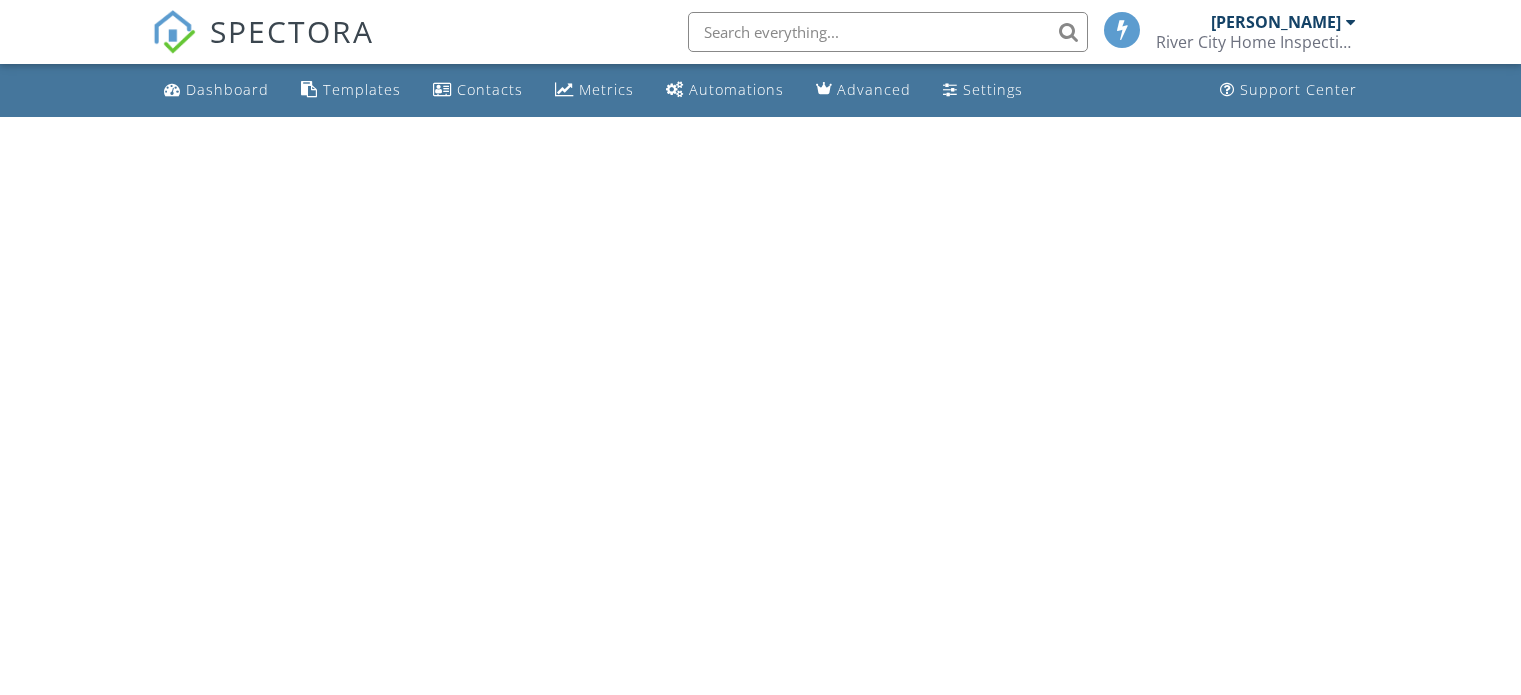 scroll, scrollTop: 0, scrollLeft: 0, axis: both 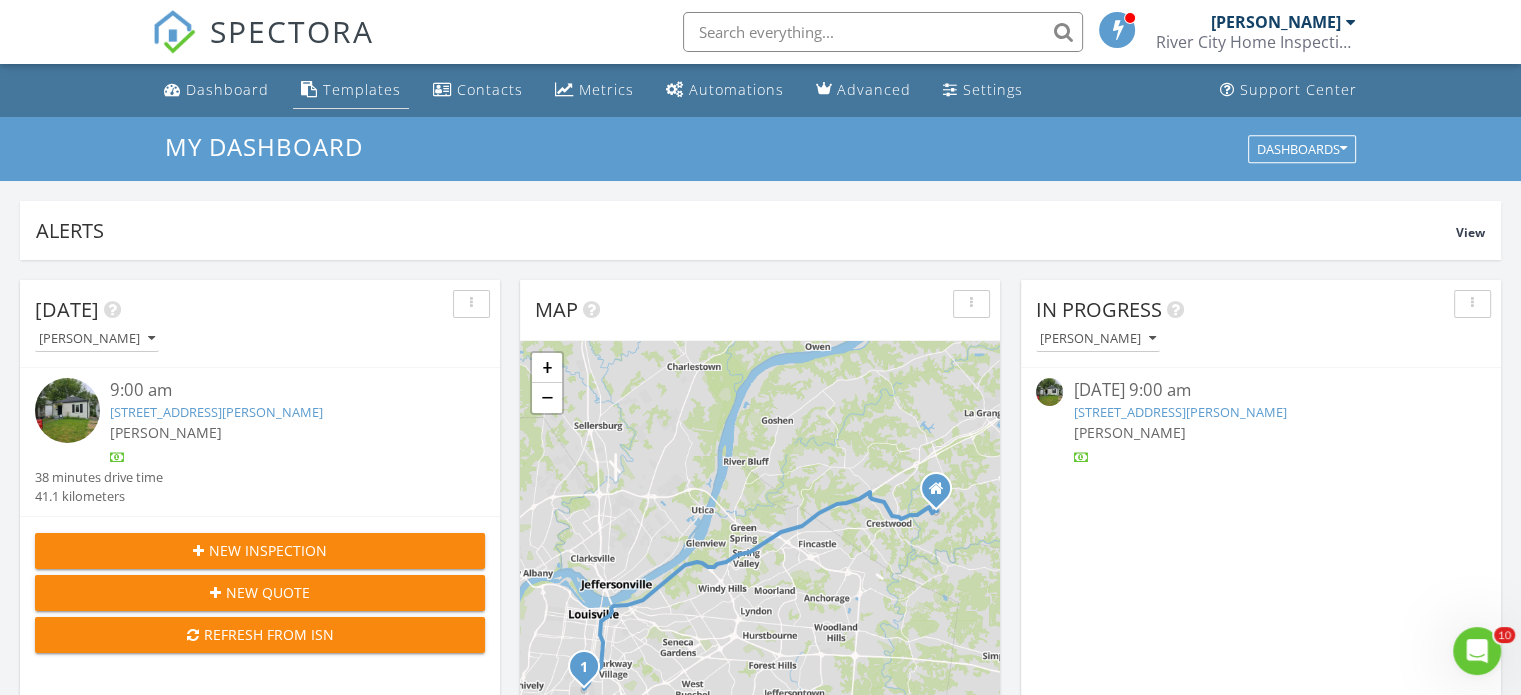 click on "Templates" at bounding box center (362, 89) 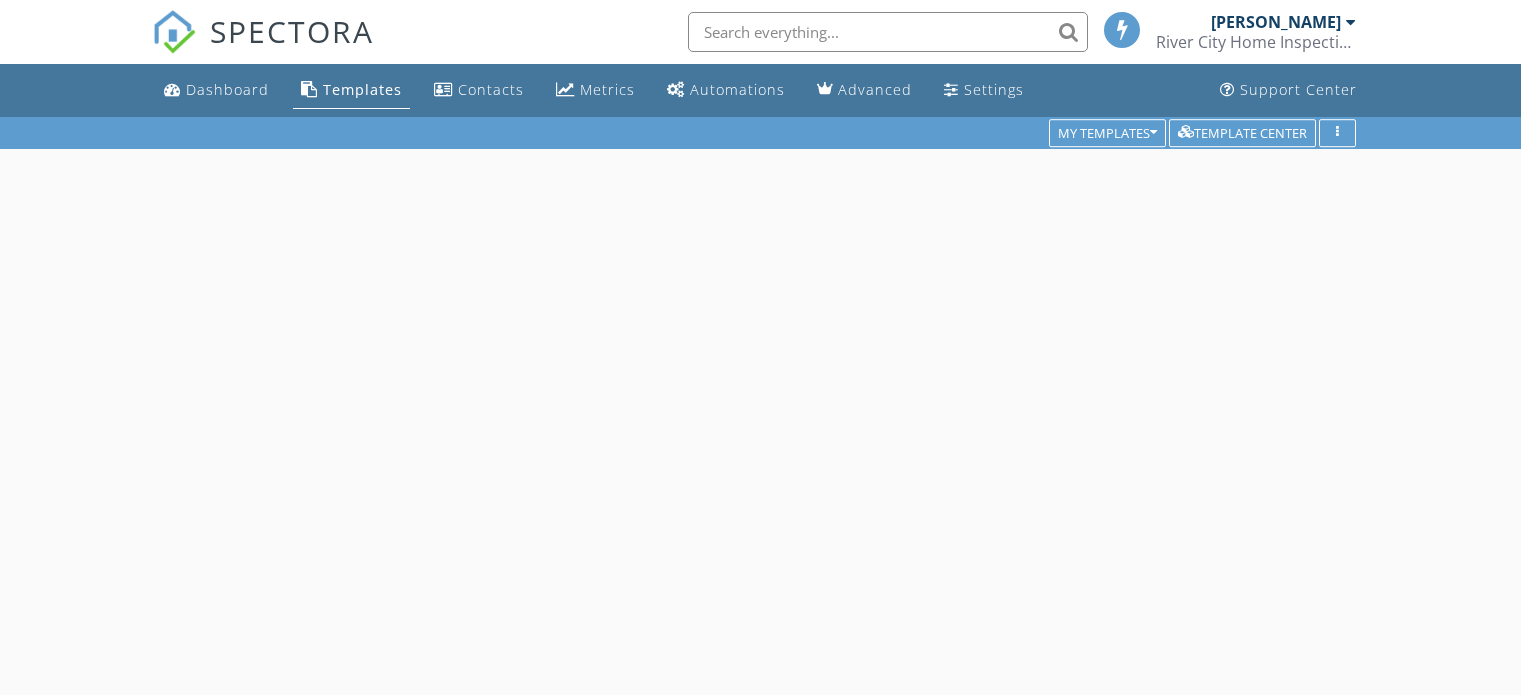 scroll, scrollTop: 0, scrollLeft: 0, axis: both 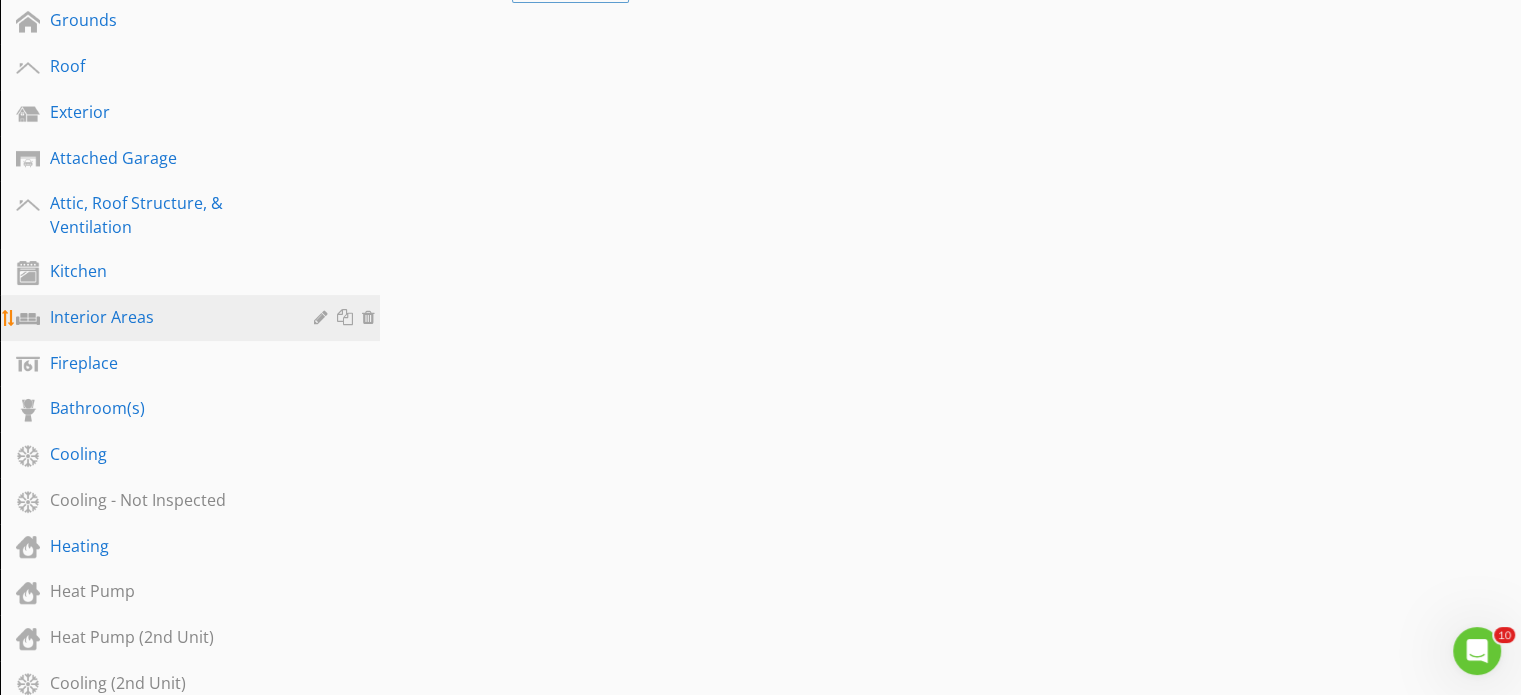 click on "Interior Areas" at bounding box center (167, 317) 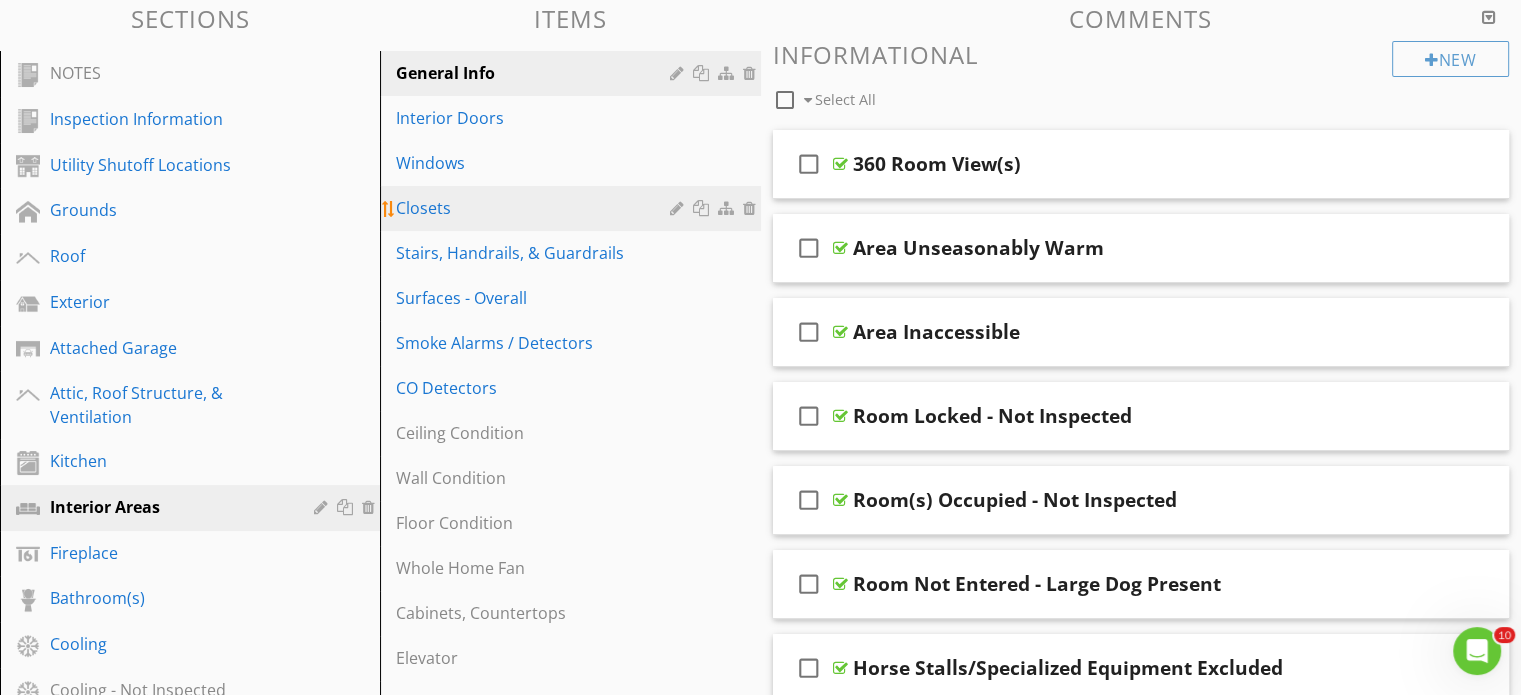 scroll, scrollTop: 300, scrollLeft: 0, axis: vertical 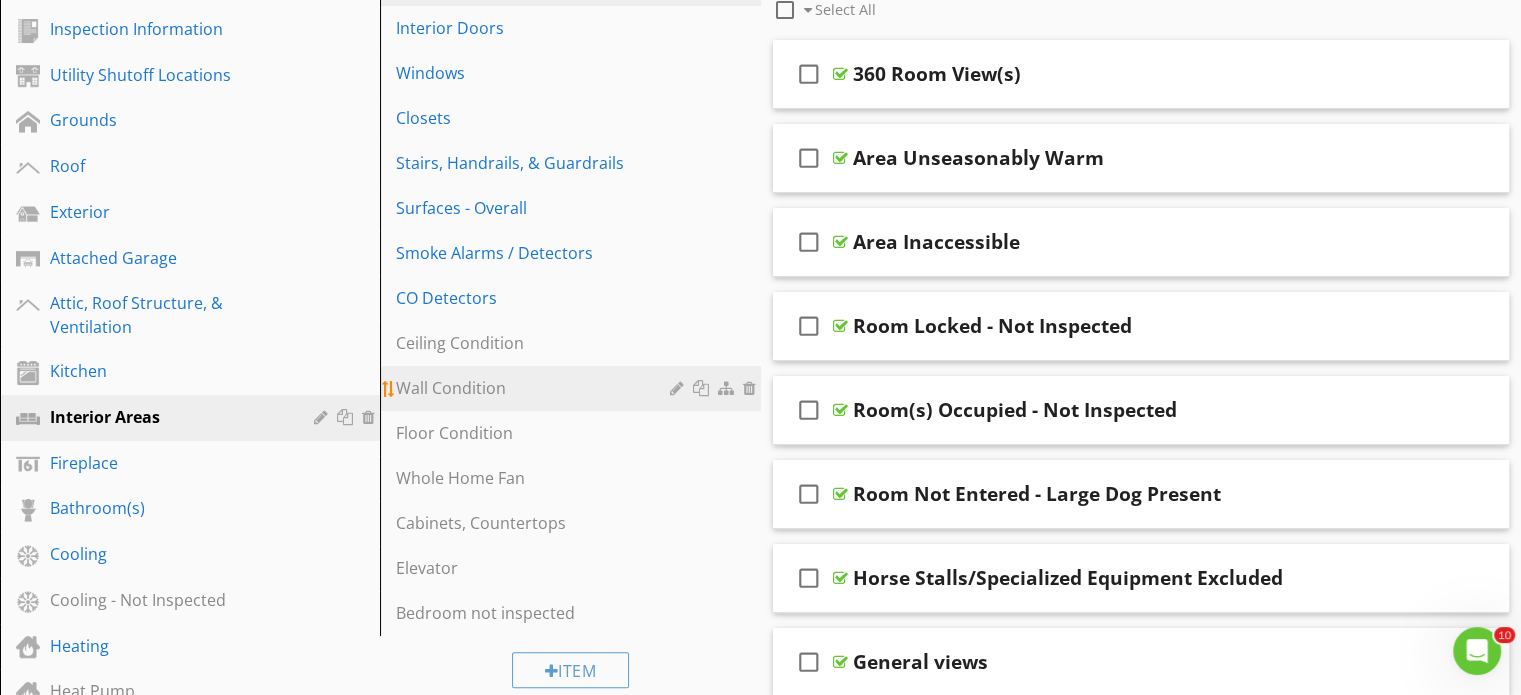 click on "Wall Condition" at bounding box center (535, 388) 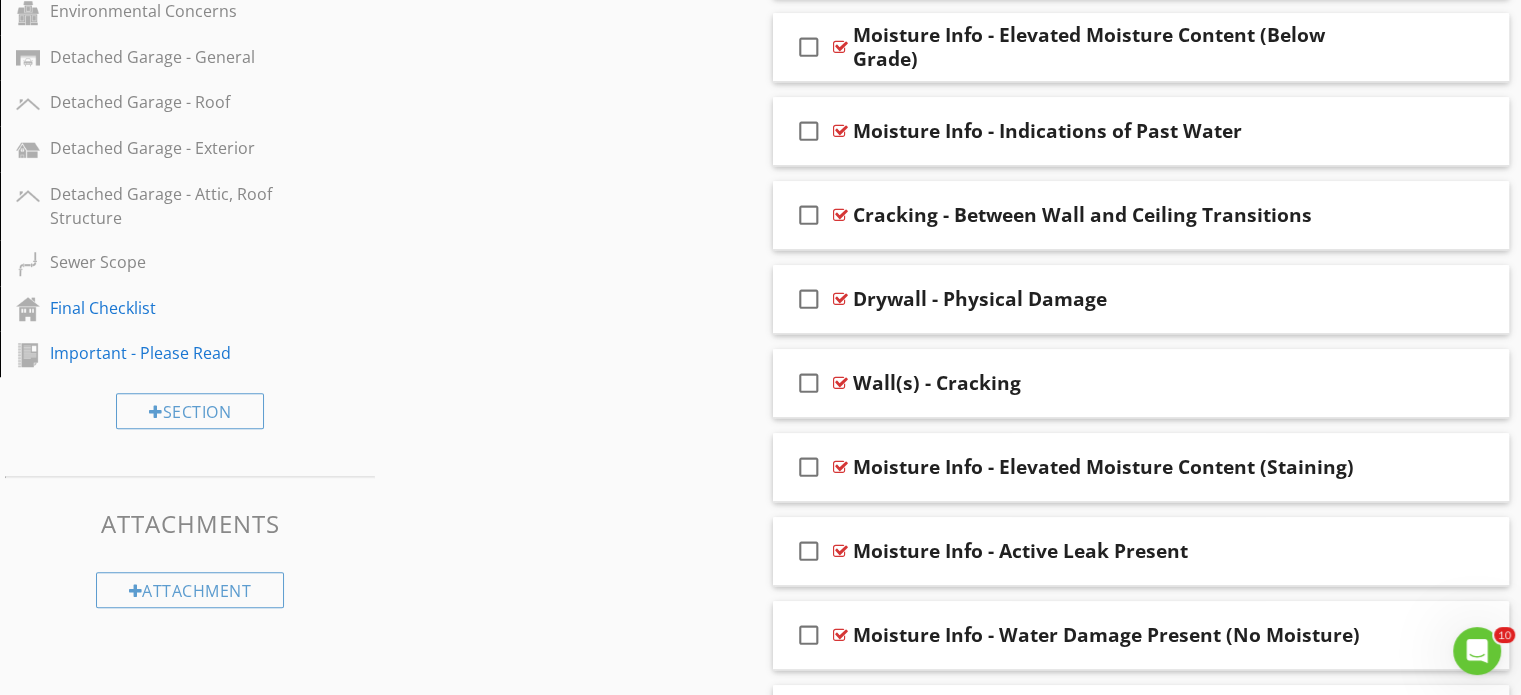 scroll, scrollTop: 1600, scrollLeft: 0, axis: vertical 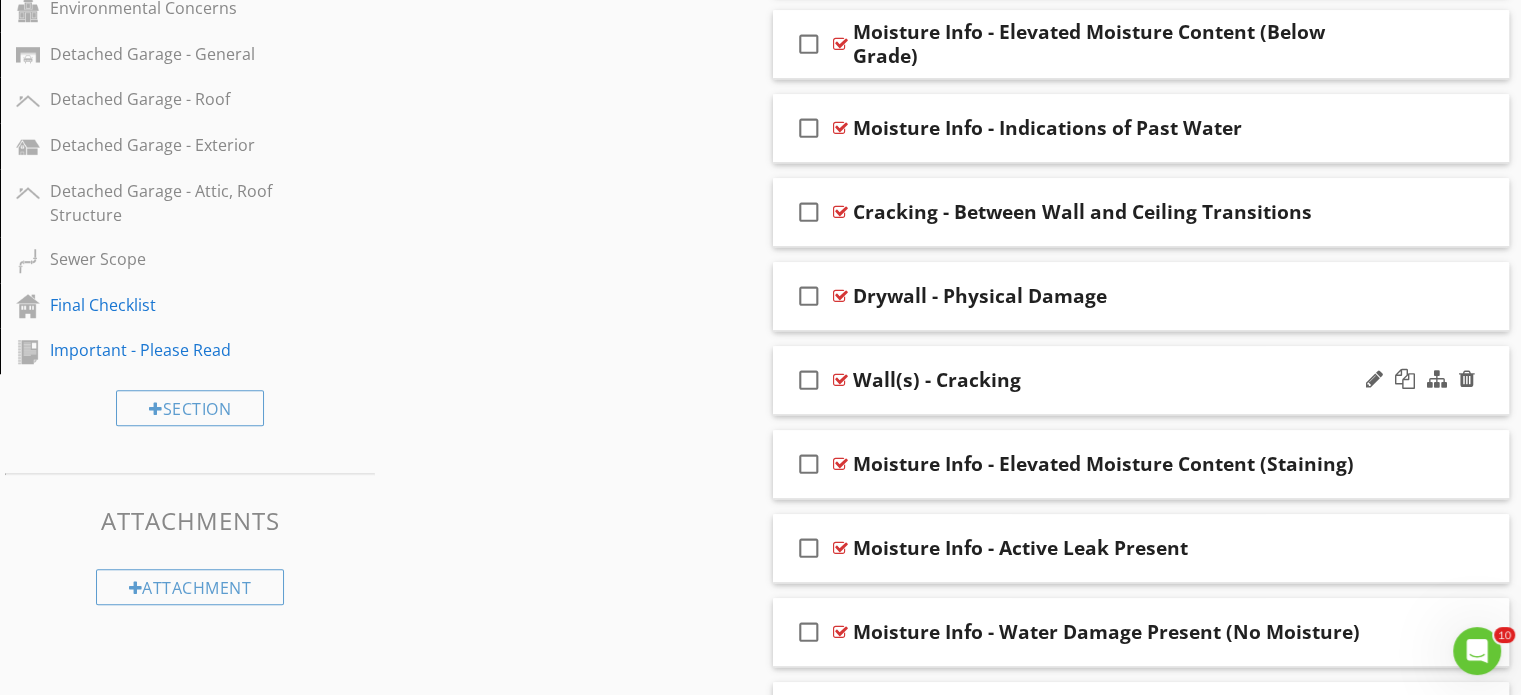 click at bounding box center [840, 380] 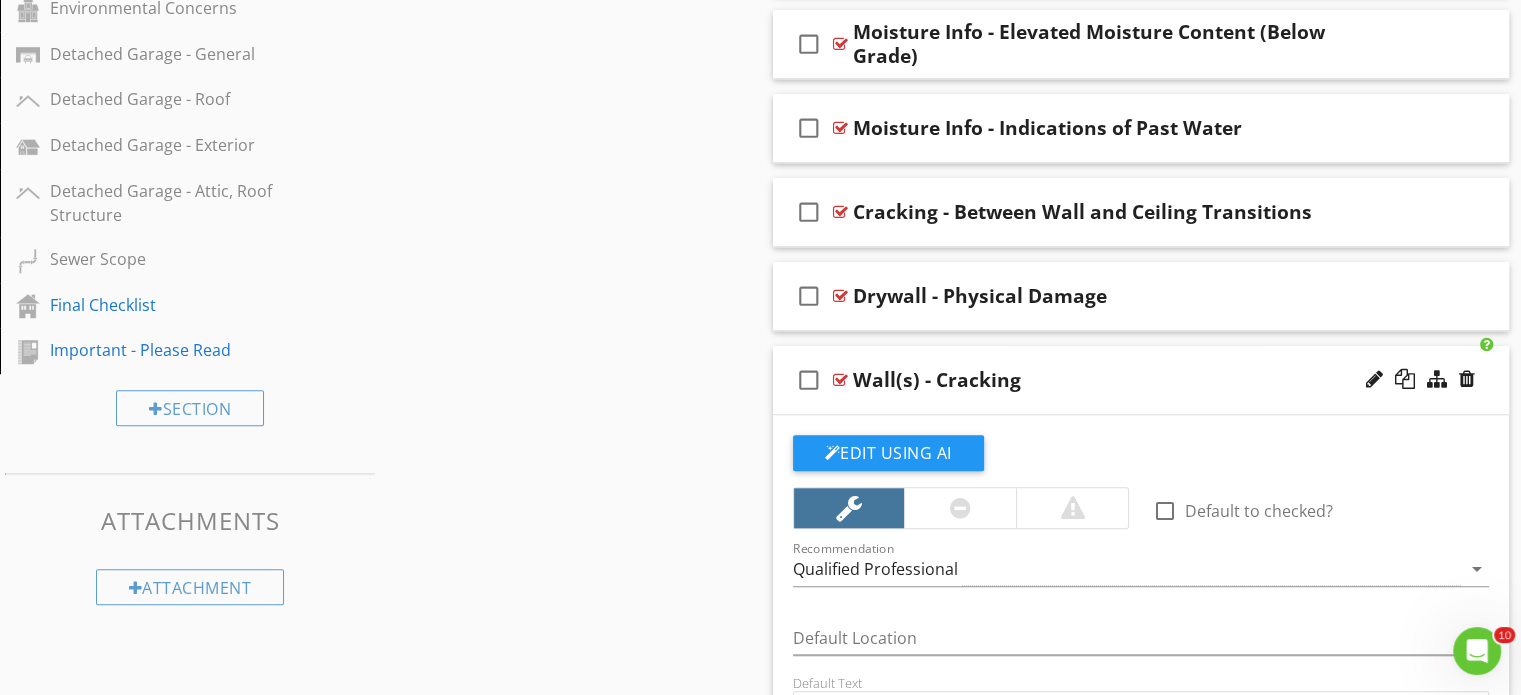 click at bounding box center (840, 380) 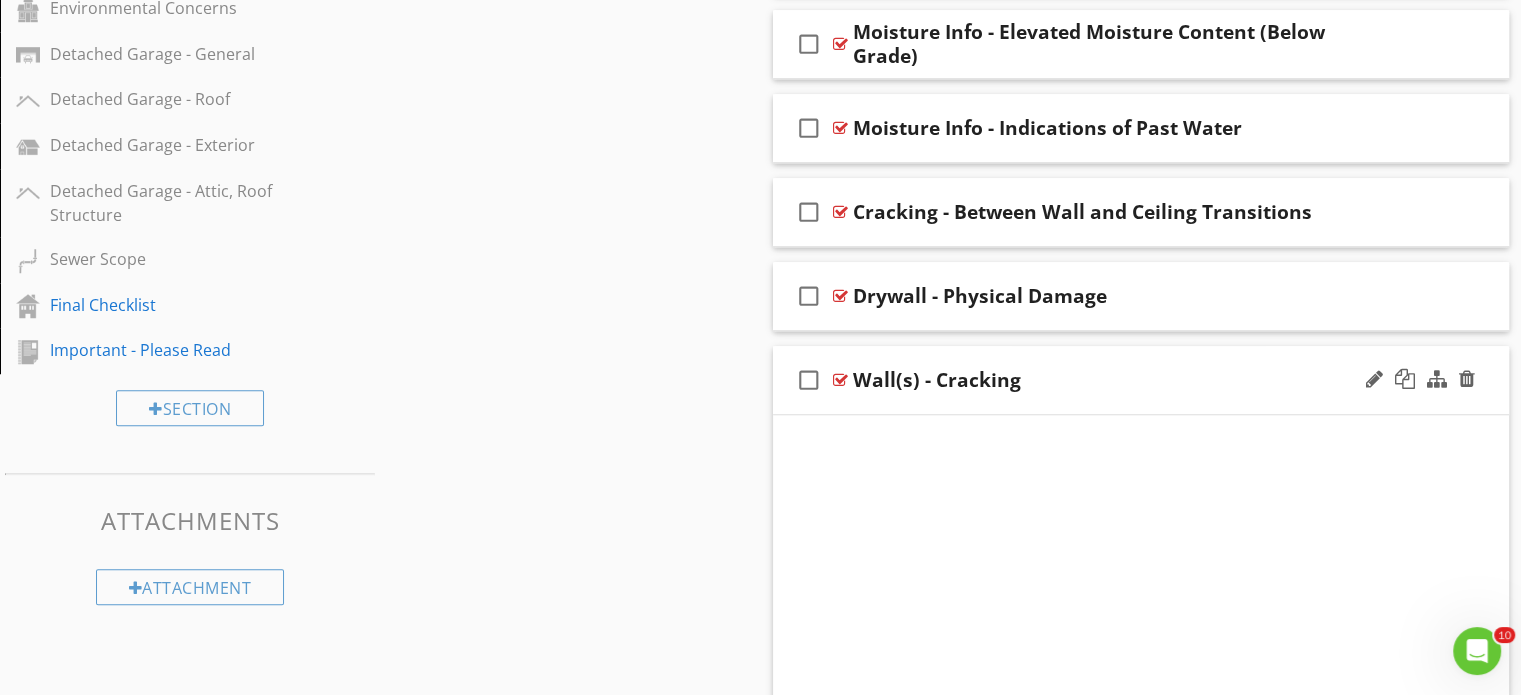 click at bounding box center (840, 380) 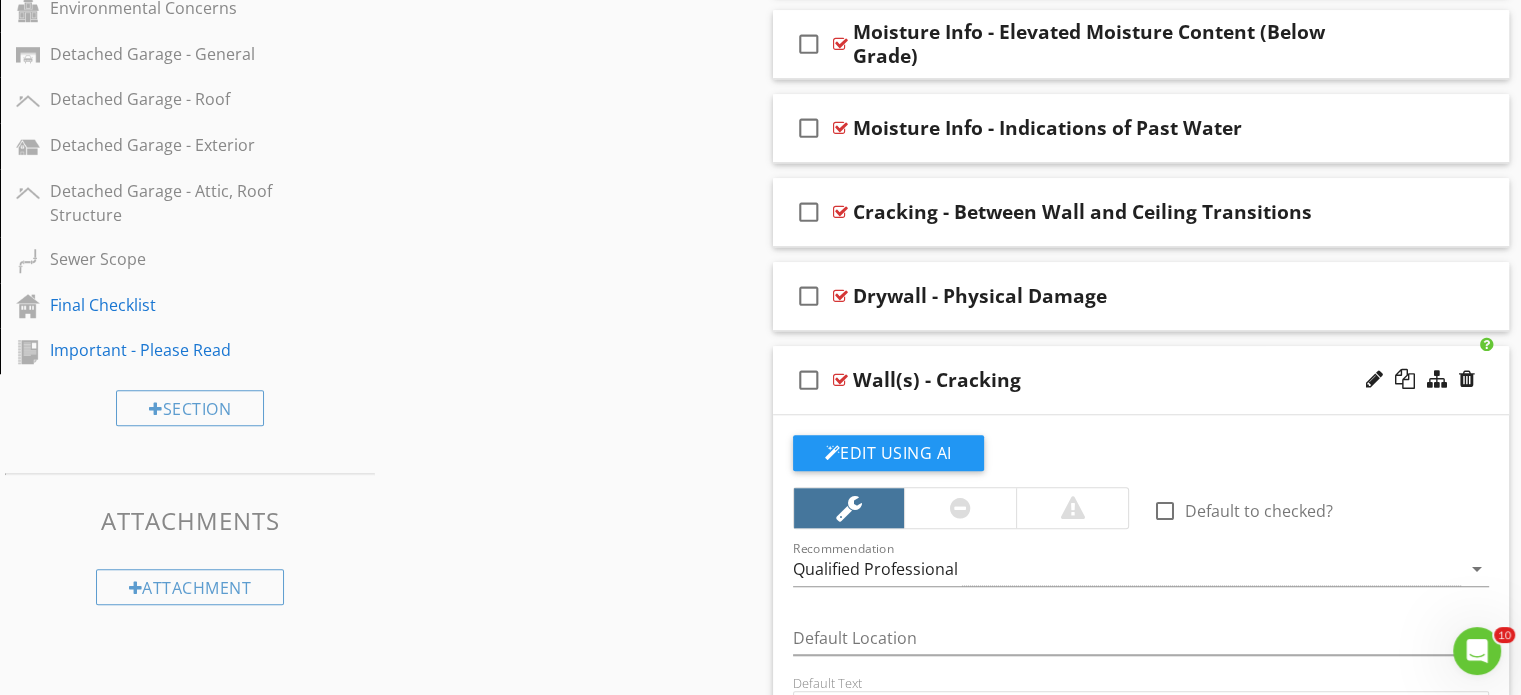click at bounding box center (840, 380) 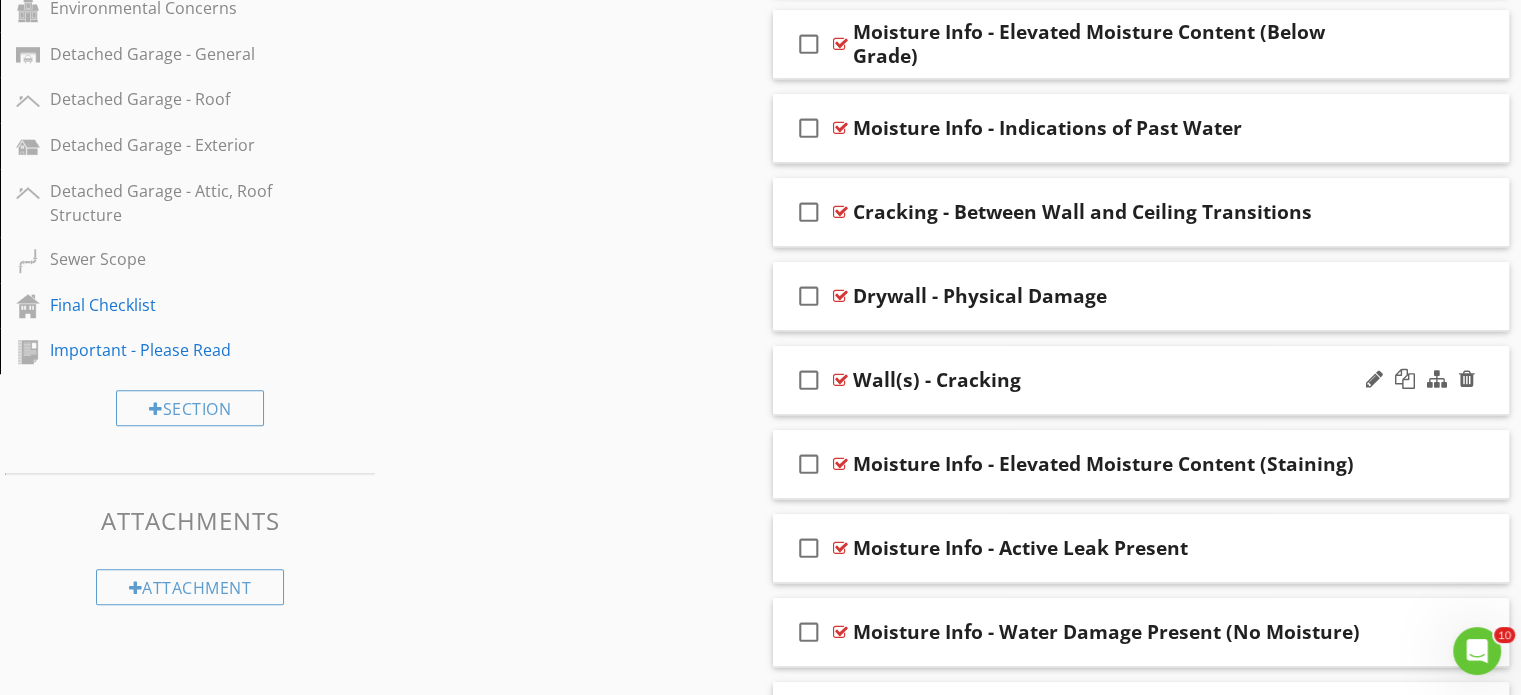 click at bounding box center (840, 380) 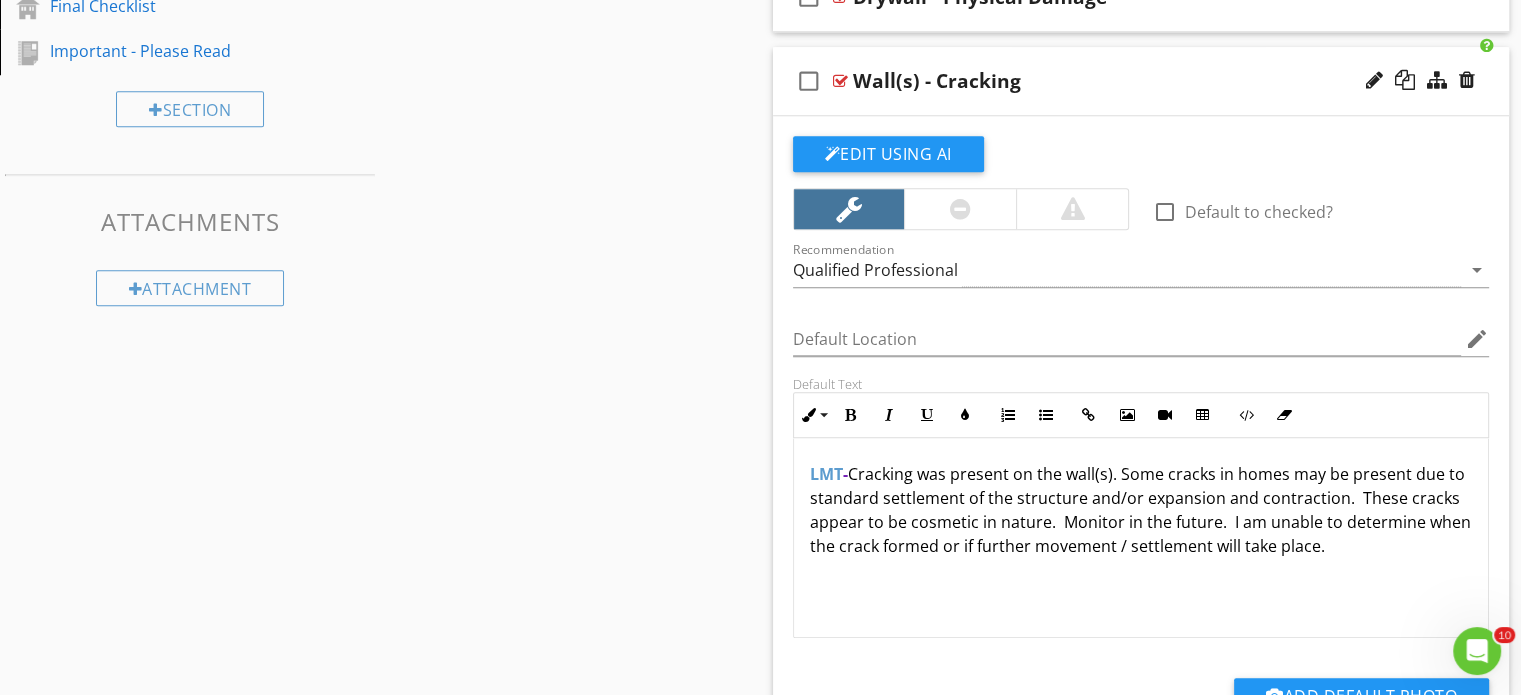 scroll, scrollTop: 1900, scrollLeft: 0, axis: vertical 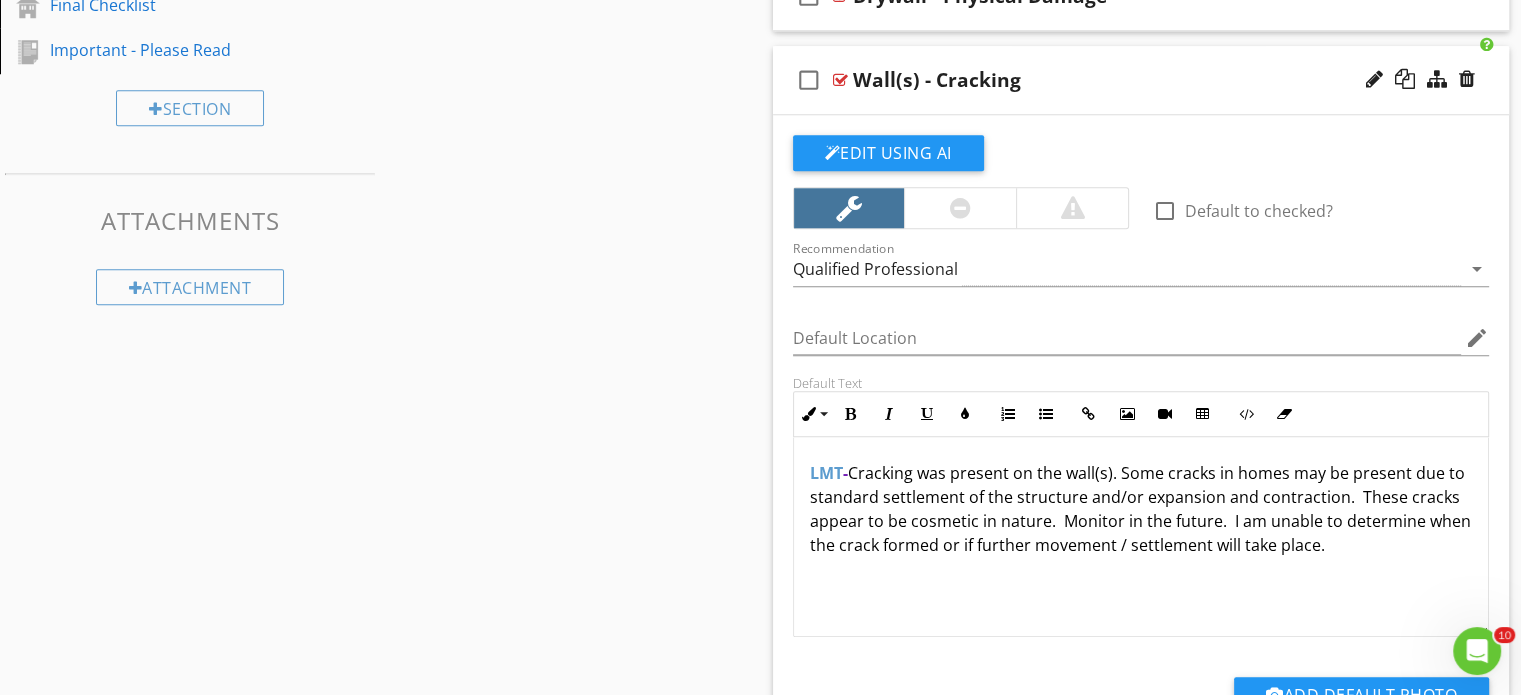 drag, startPoint x: 1448, startPoint y: 543, endPoint x: 867, endPoint y: 466, distance: 586.0802 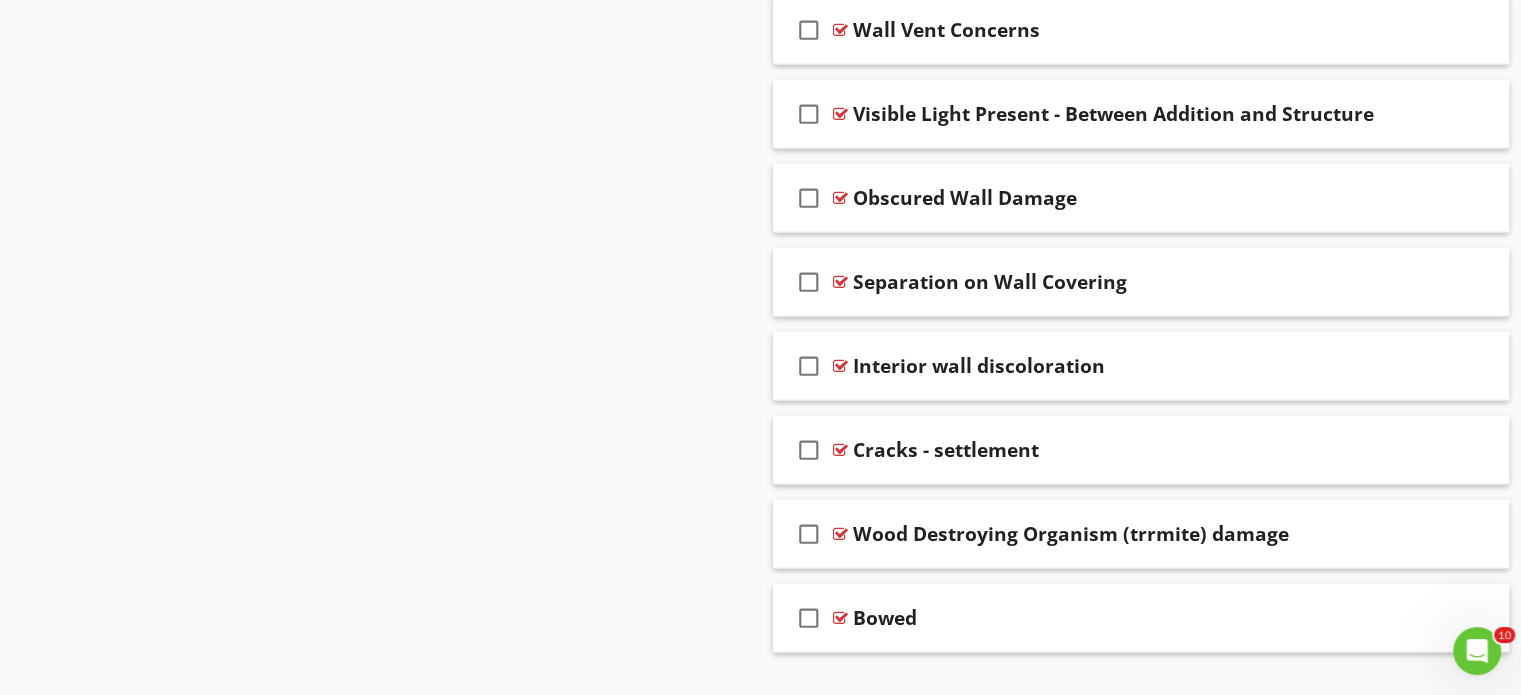 scroll, scrollTop: 4753, scrollLeft: 0, axis: vertical 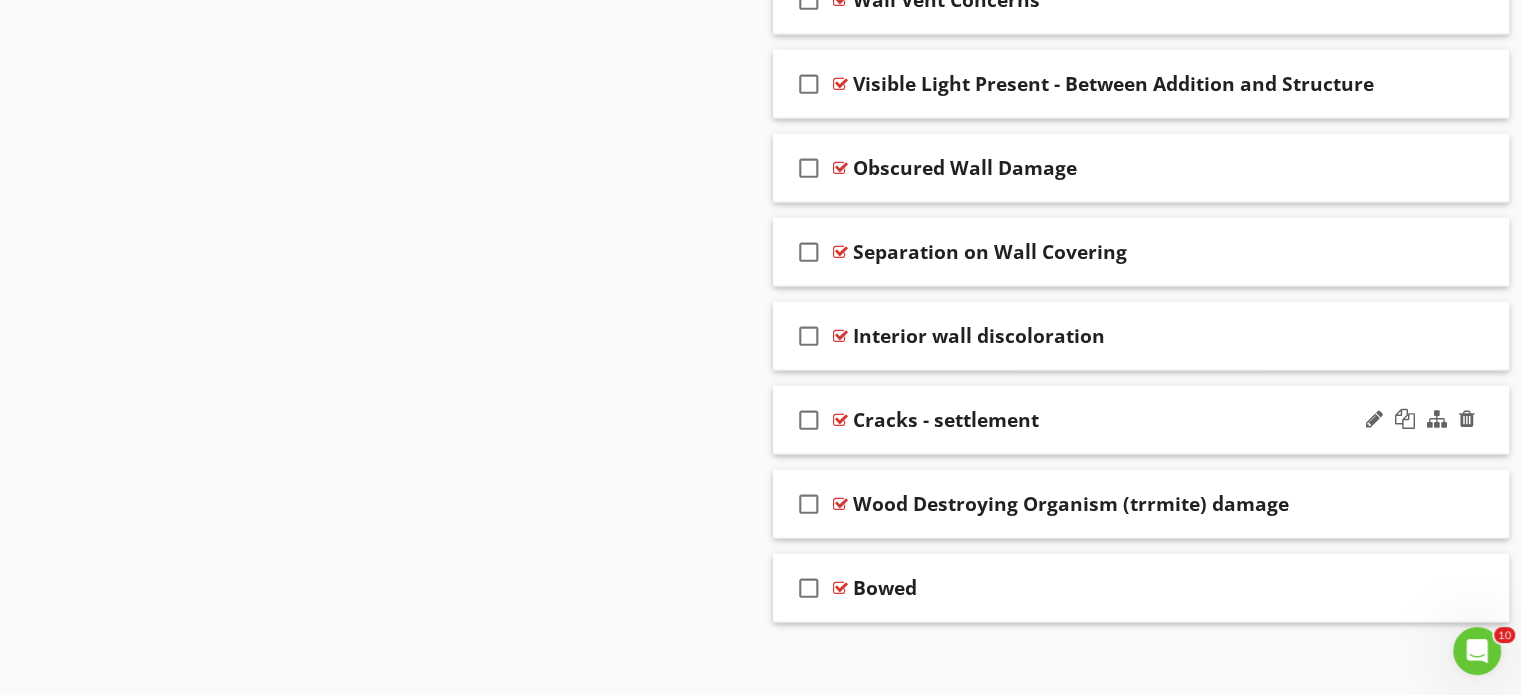 click at bounding box center (840, 420) 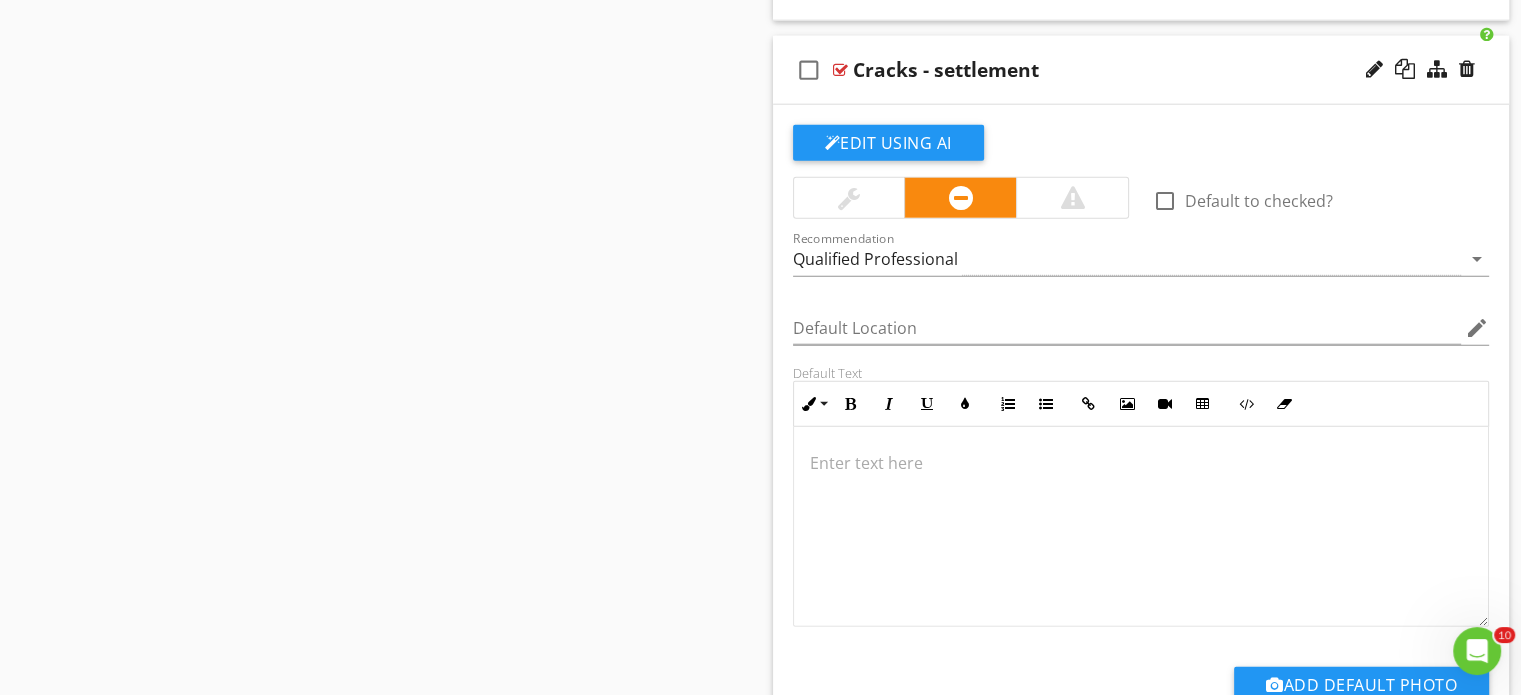 scroll, scrollTop: 5025, scrollLeft: 0, axis: vertical 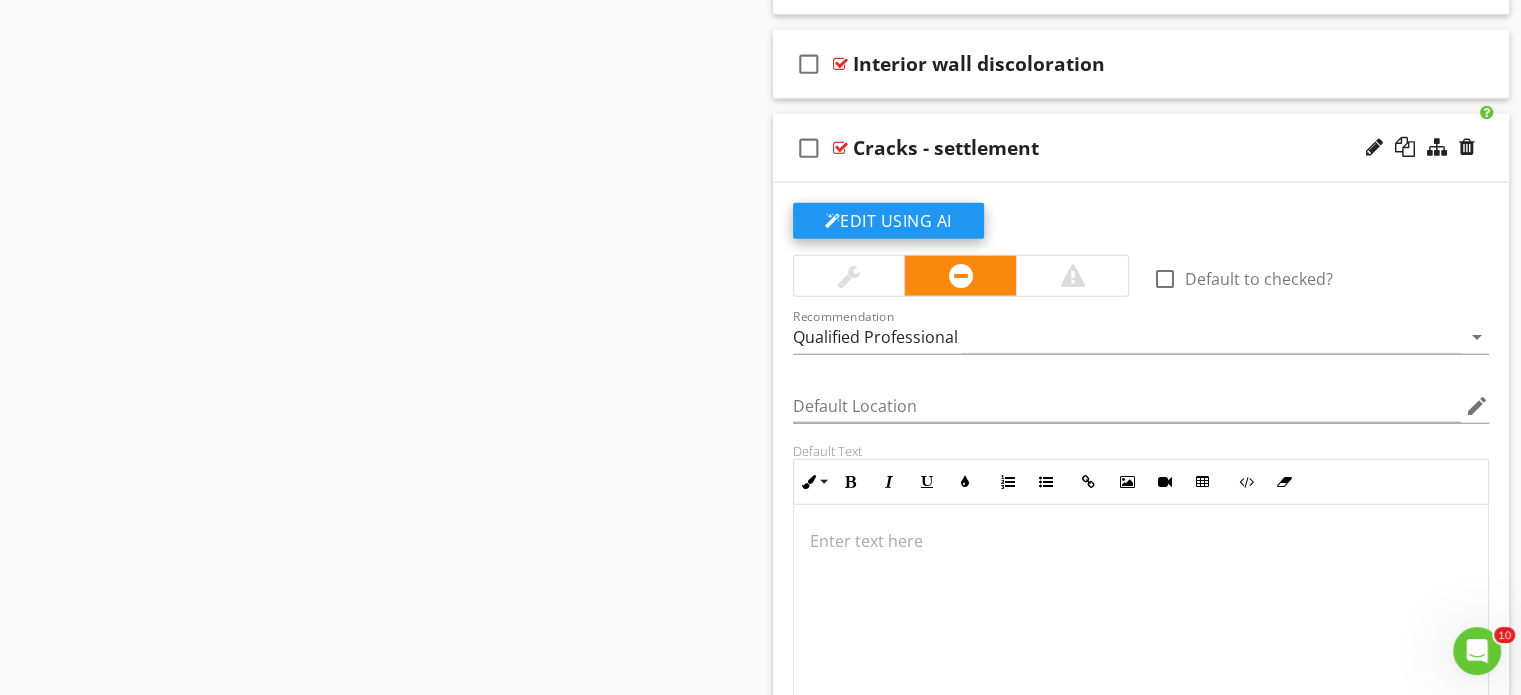 click on "Edit Using AI" at bounding box center [888, -2972] 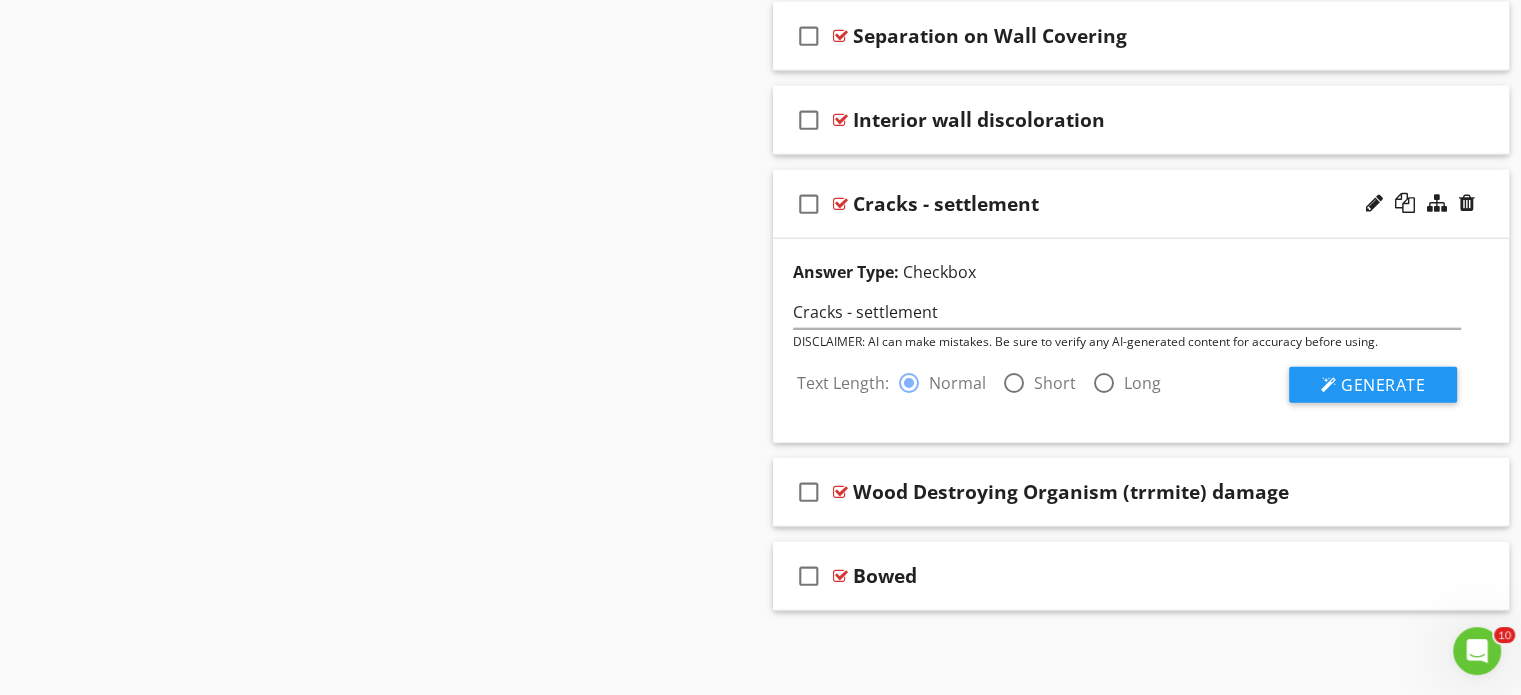 scroll, scrollTop: 4957, scrollLeft: 0, axis: vertical 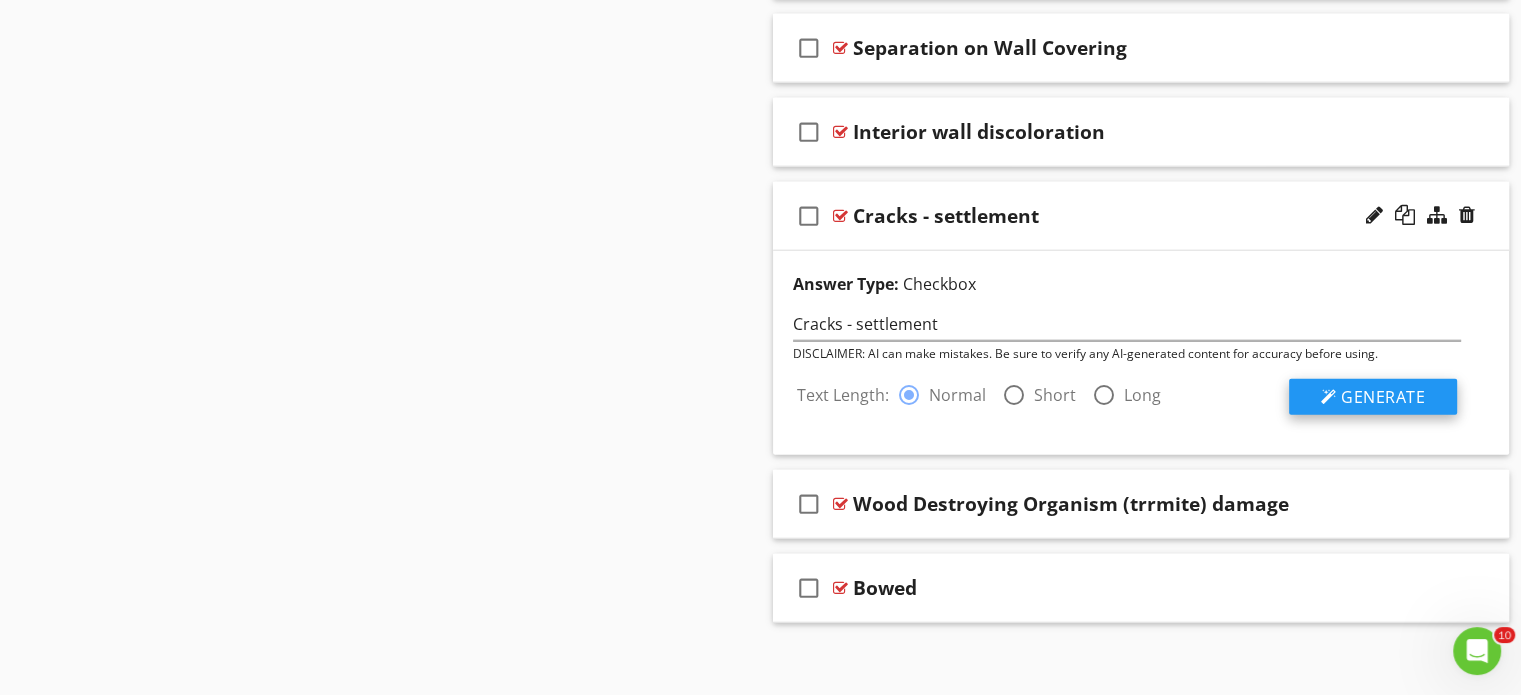 click on "Generate" at bounding box center (1383, 397) 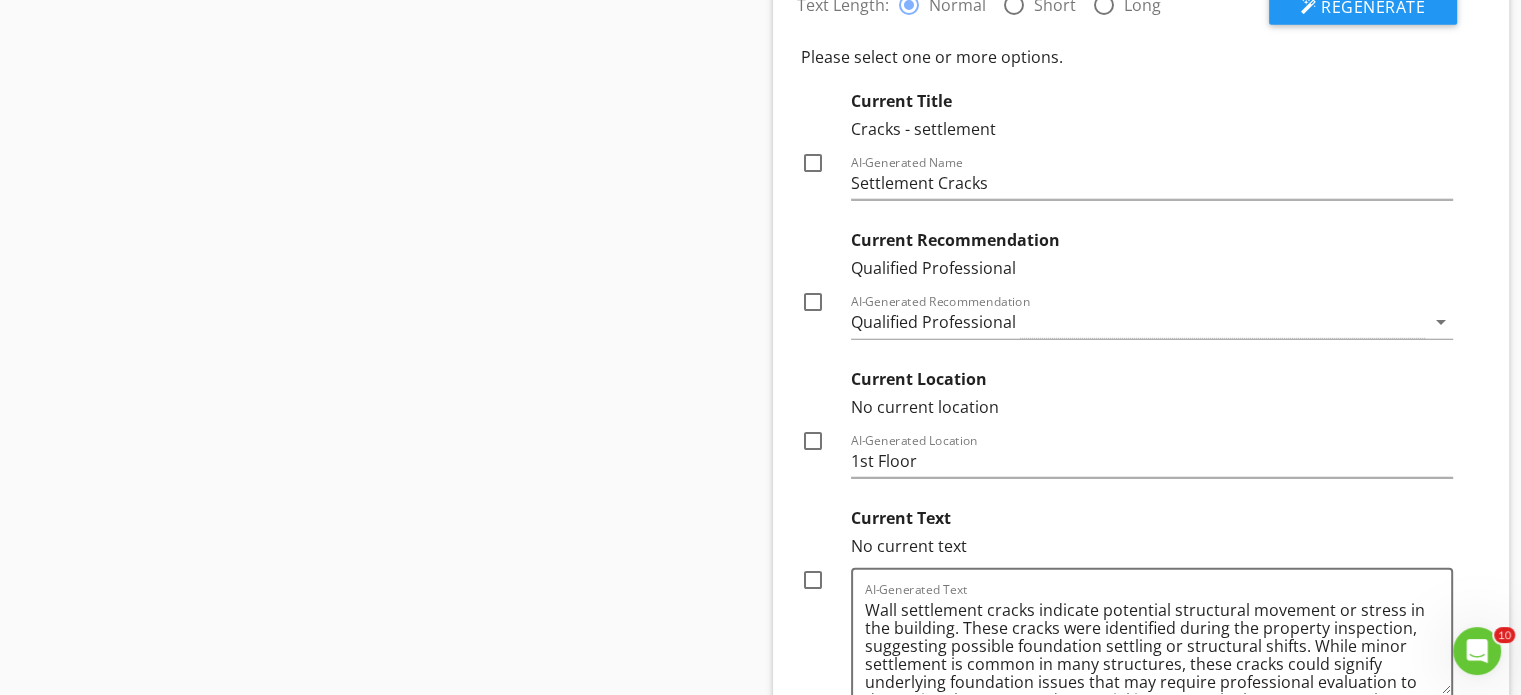 scroll, scrollTop: 5657, scrollLeft: 0, axis: vertical 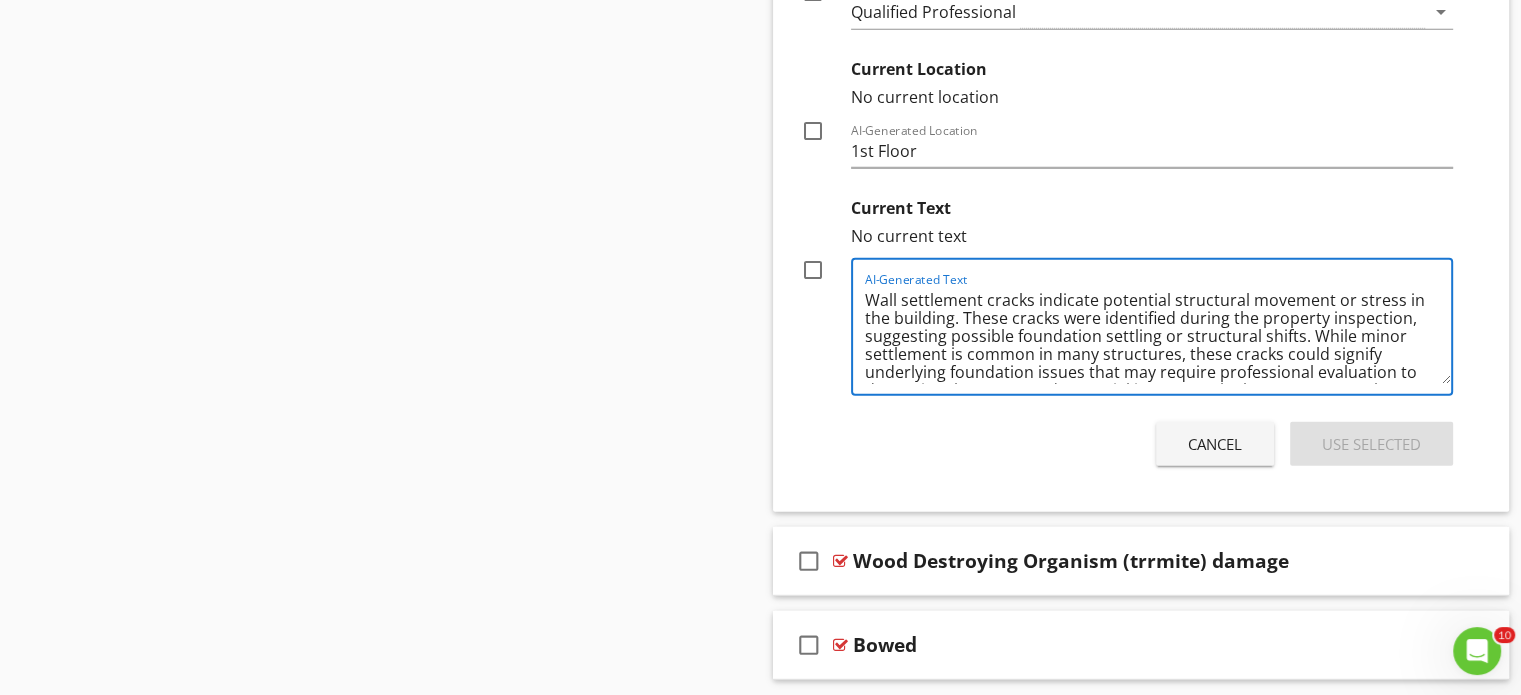 drag, startPoint x: 959, startPoint y: 350, endPoint x: 840, endPoint y: 267, distance: 145.08618 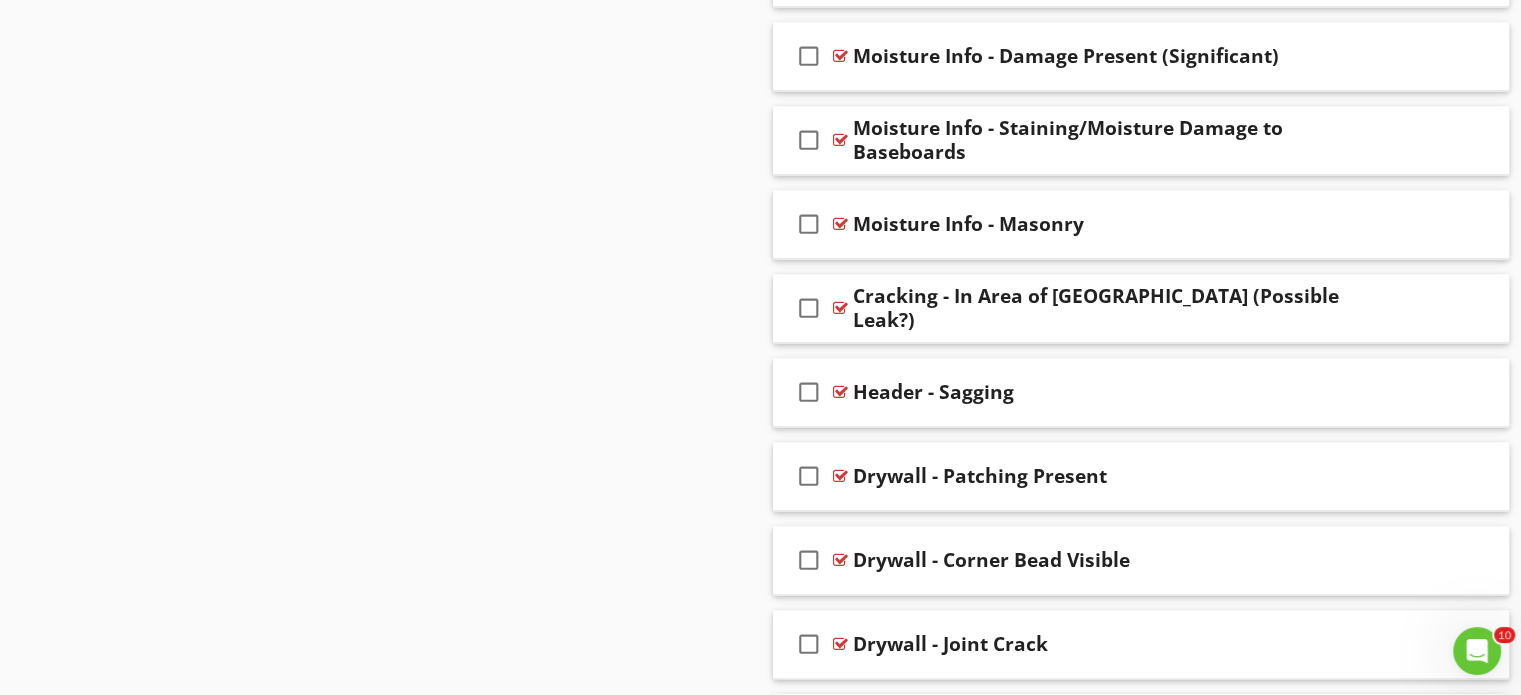 scroll, scrollTop: 2557, scrollLeft: 0, axis: vertical 